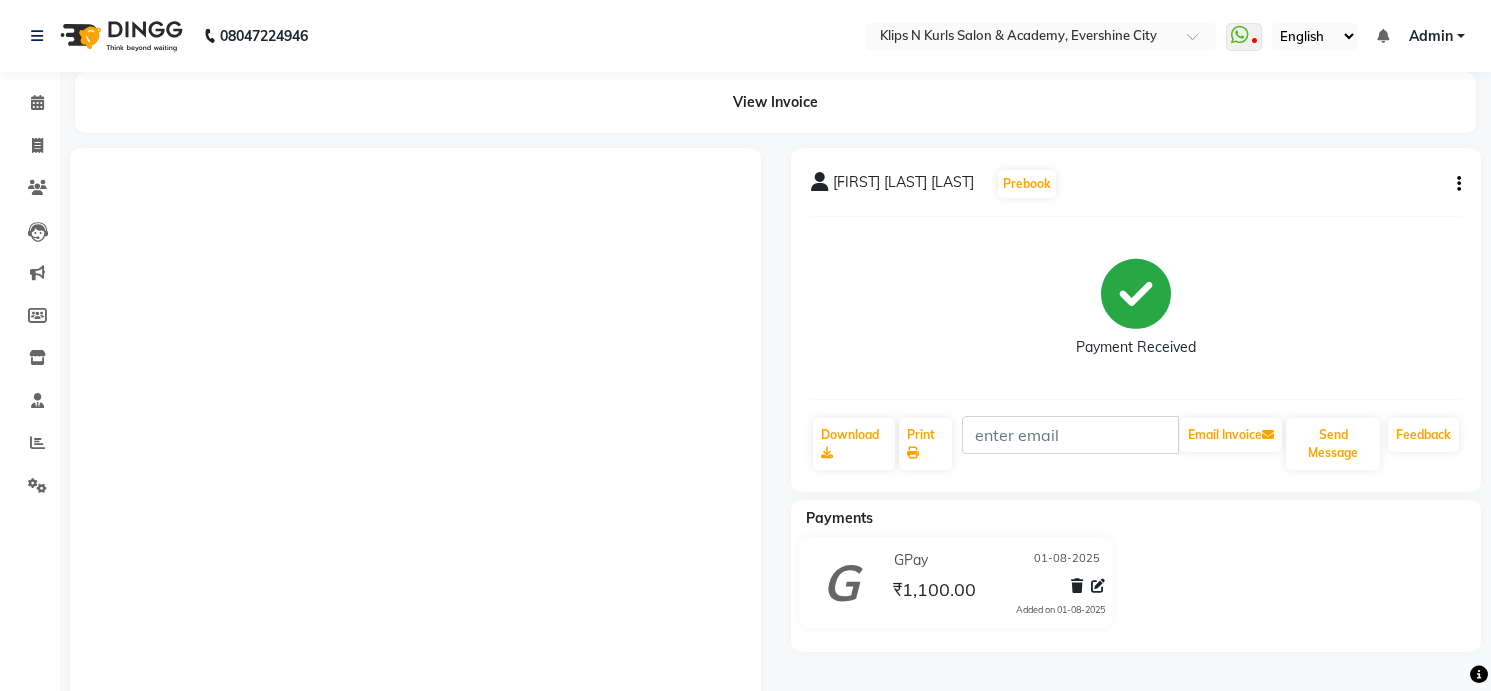 scroll, scrollTop: 0, scrollLeft: 0, axis: both 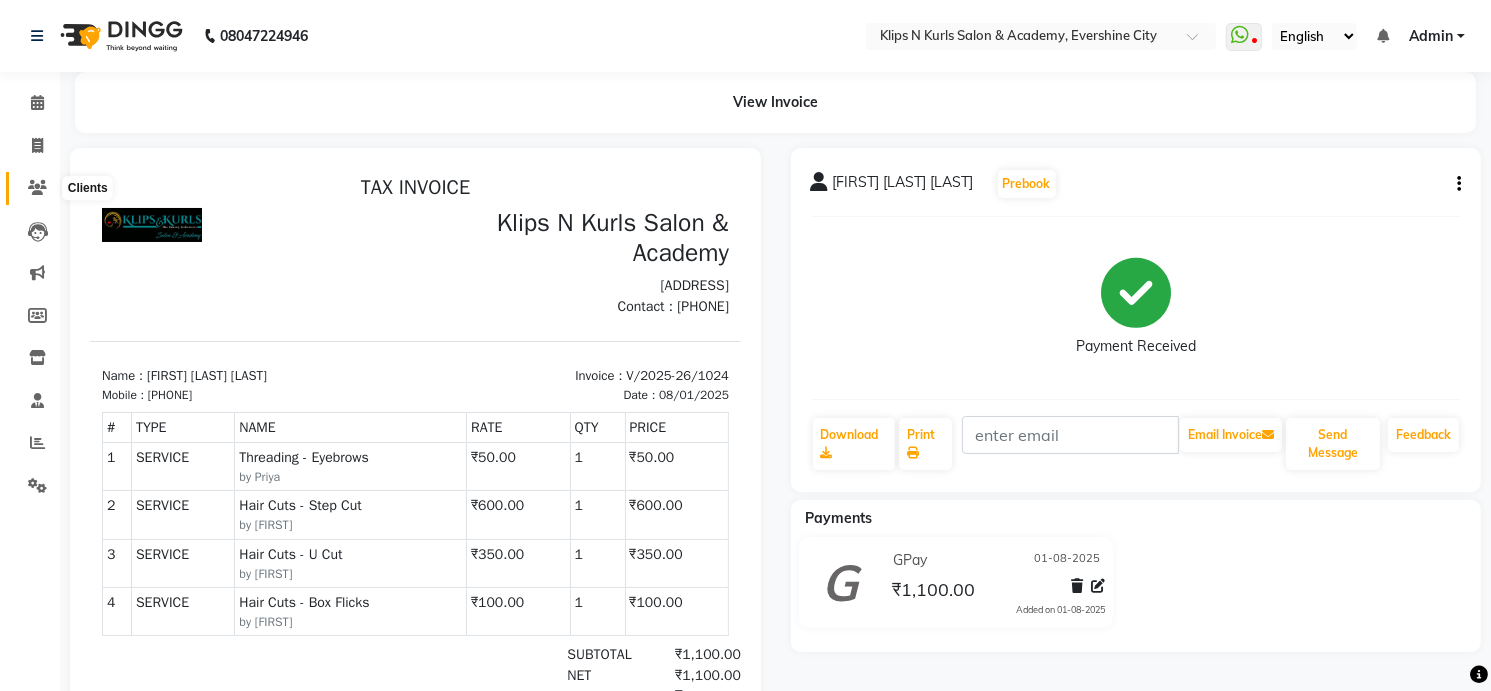 click 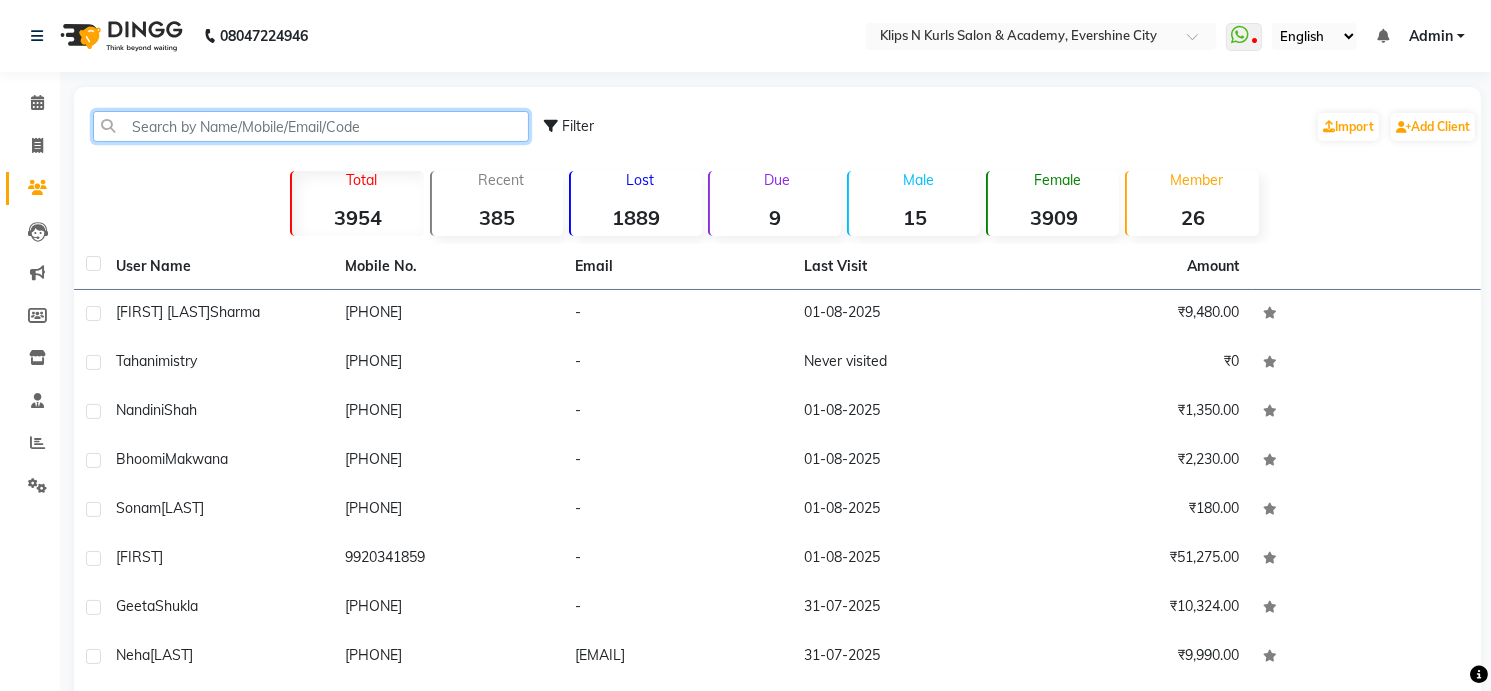 click 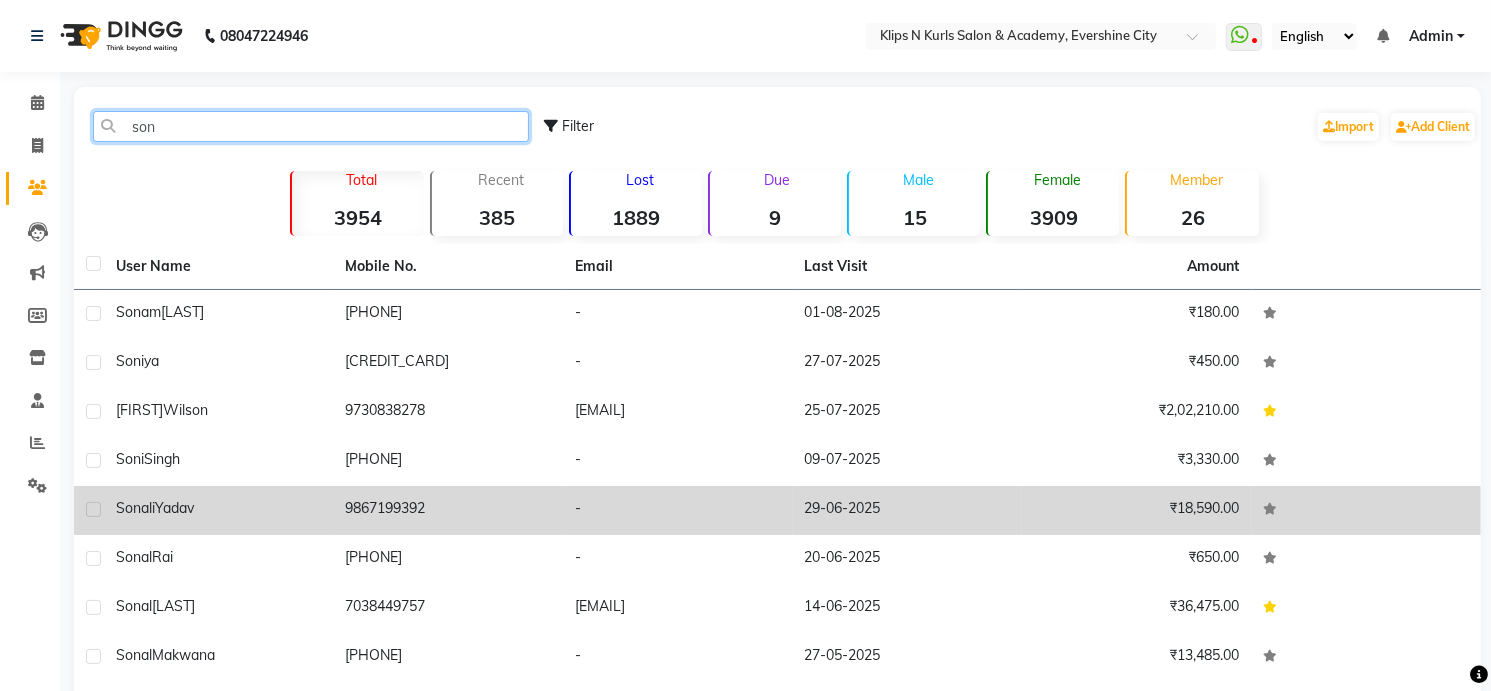 type on "son" 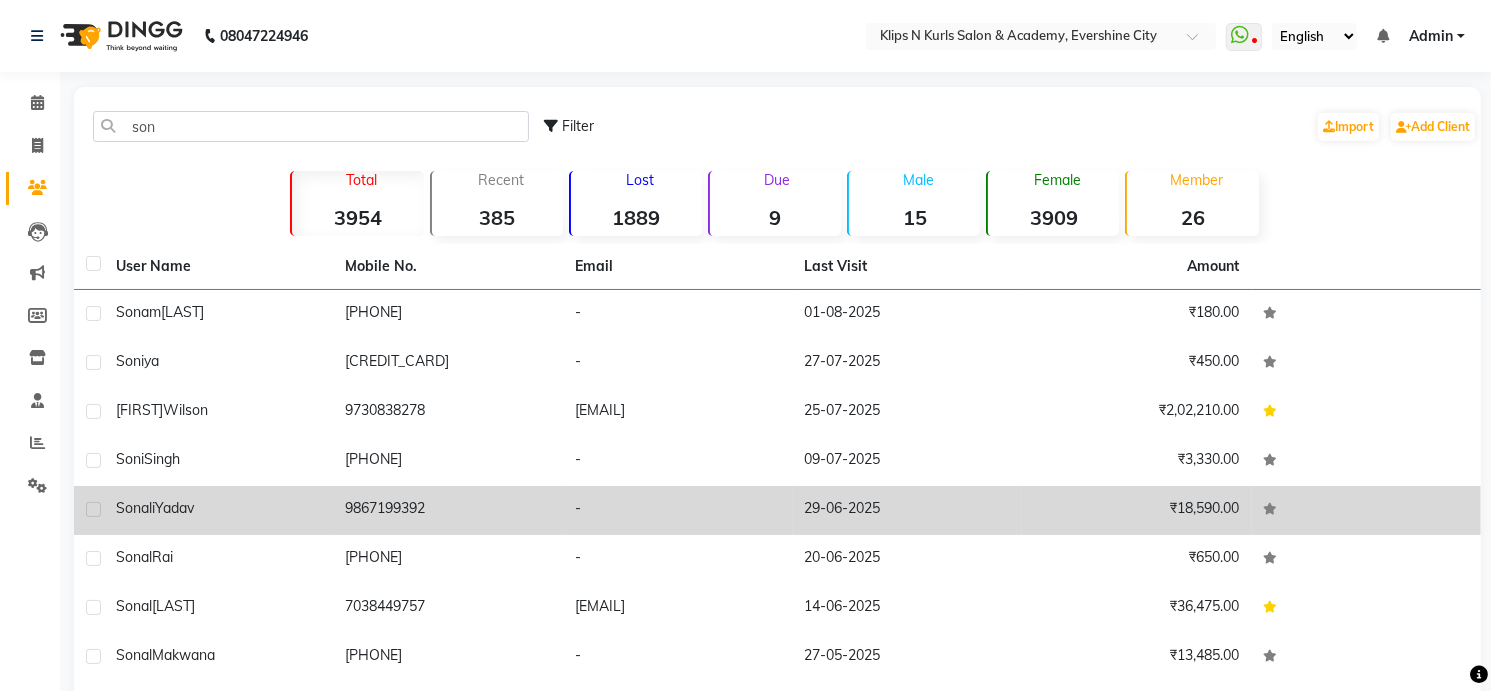click on "9867199392" 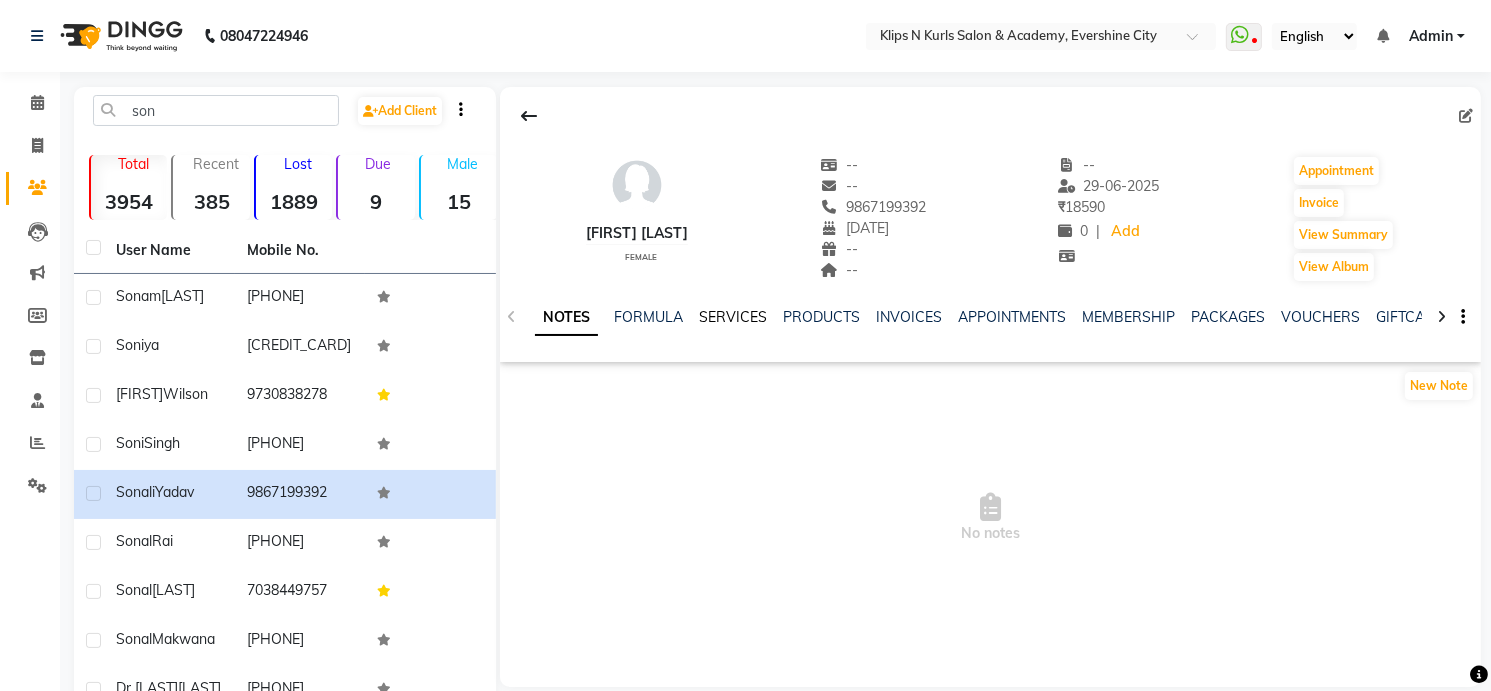 click on "SERVICES" 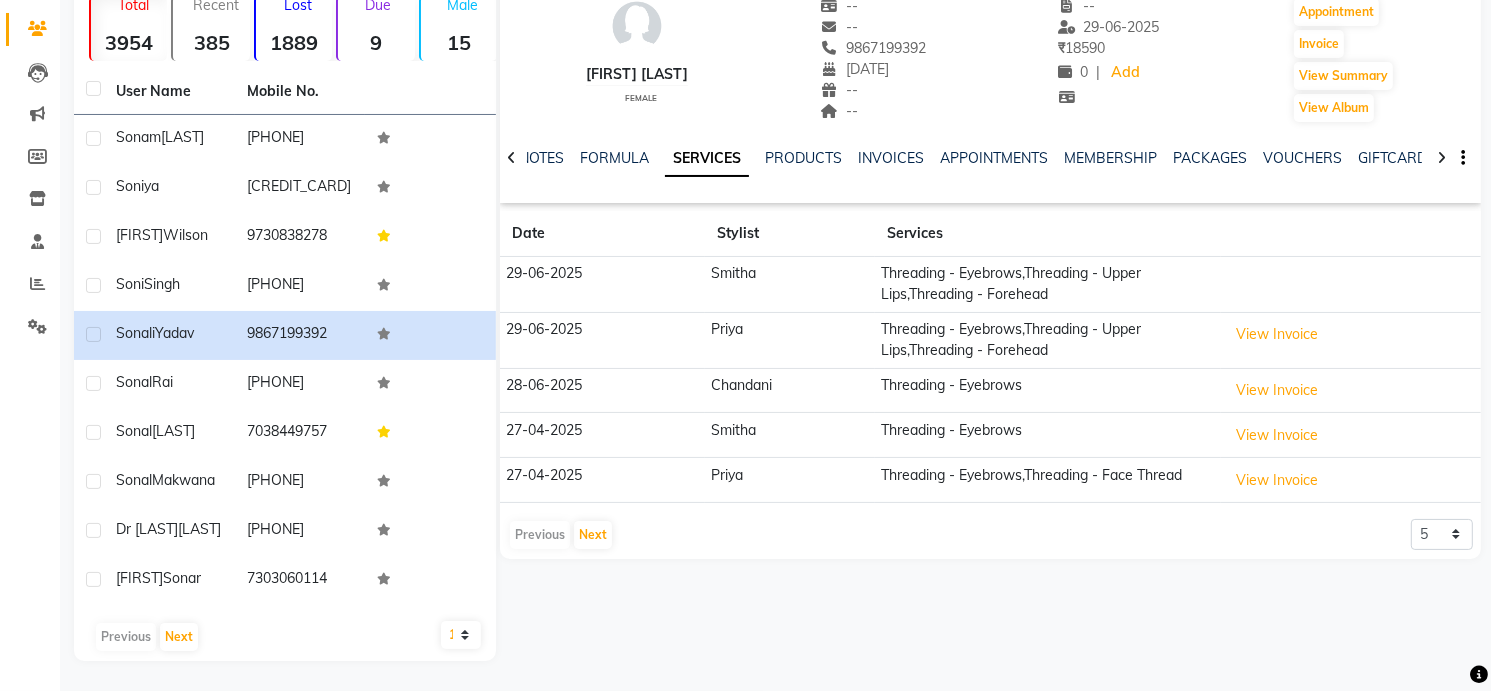 scroll, scrollTop: 200, scrollLeft: 0, axis: vertical 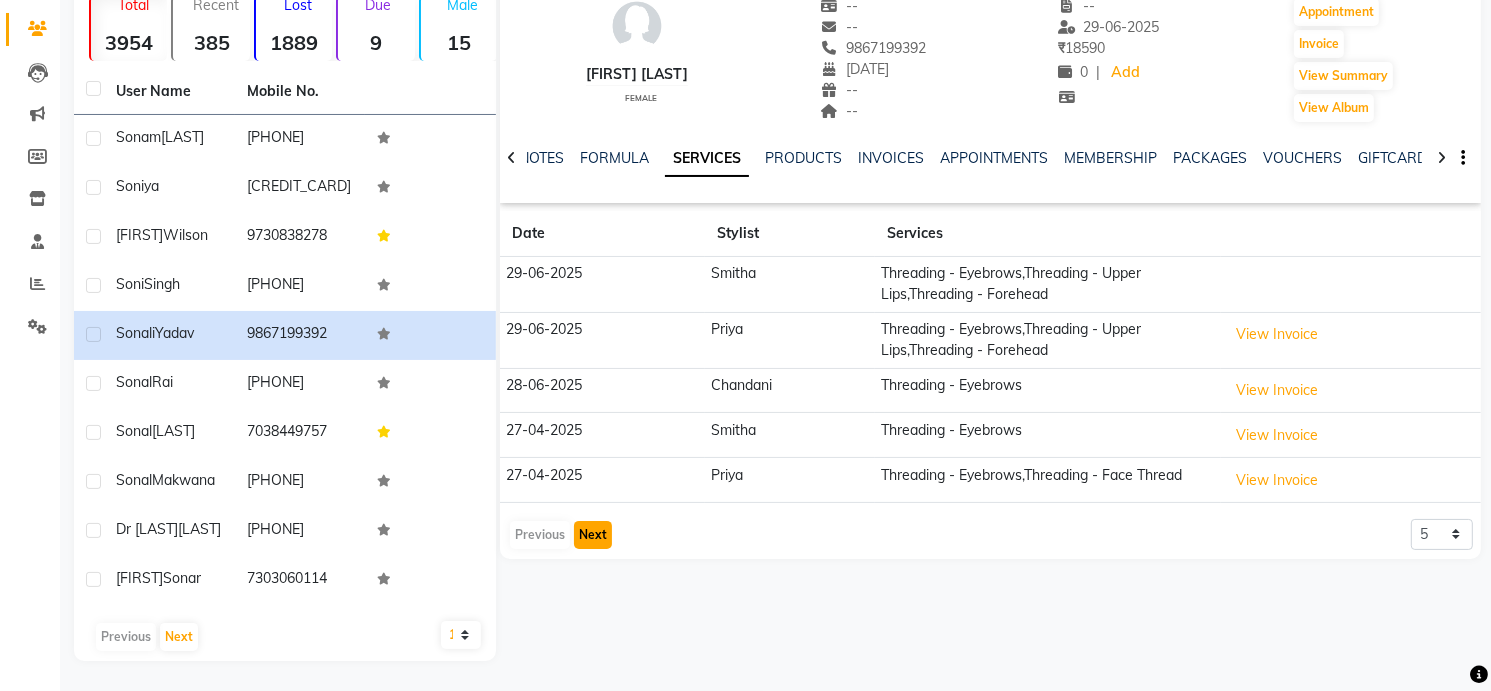 click on "Next" 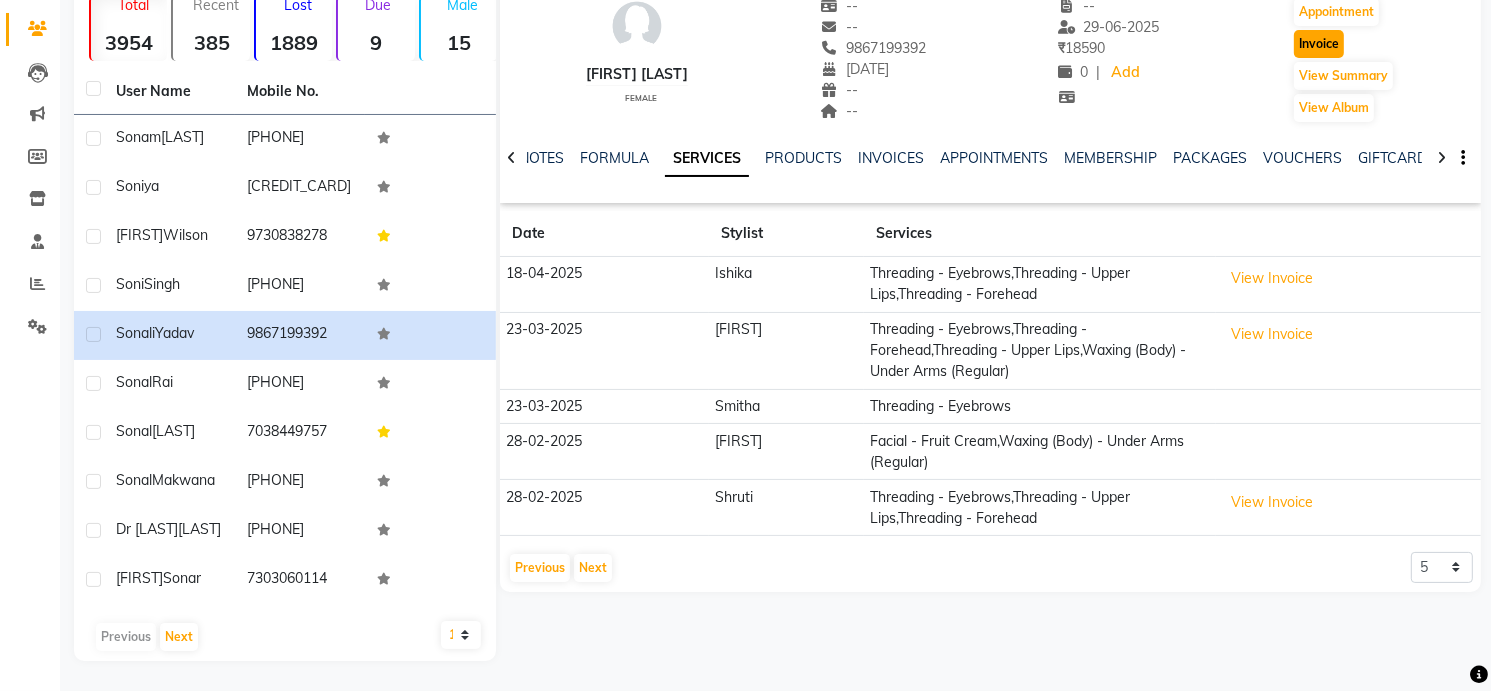 click on "Invoice" 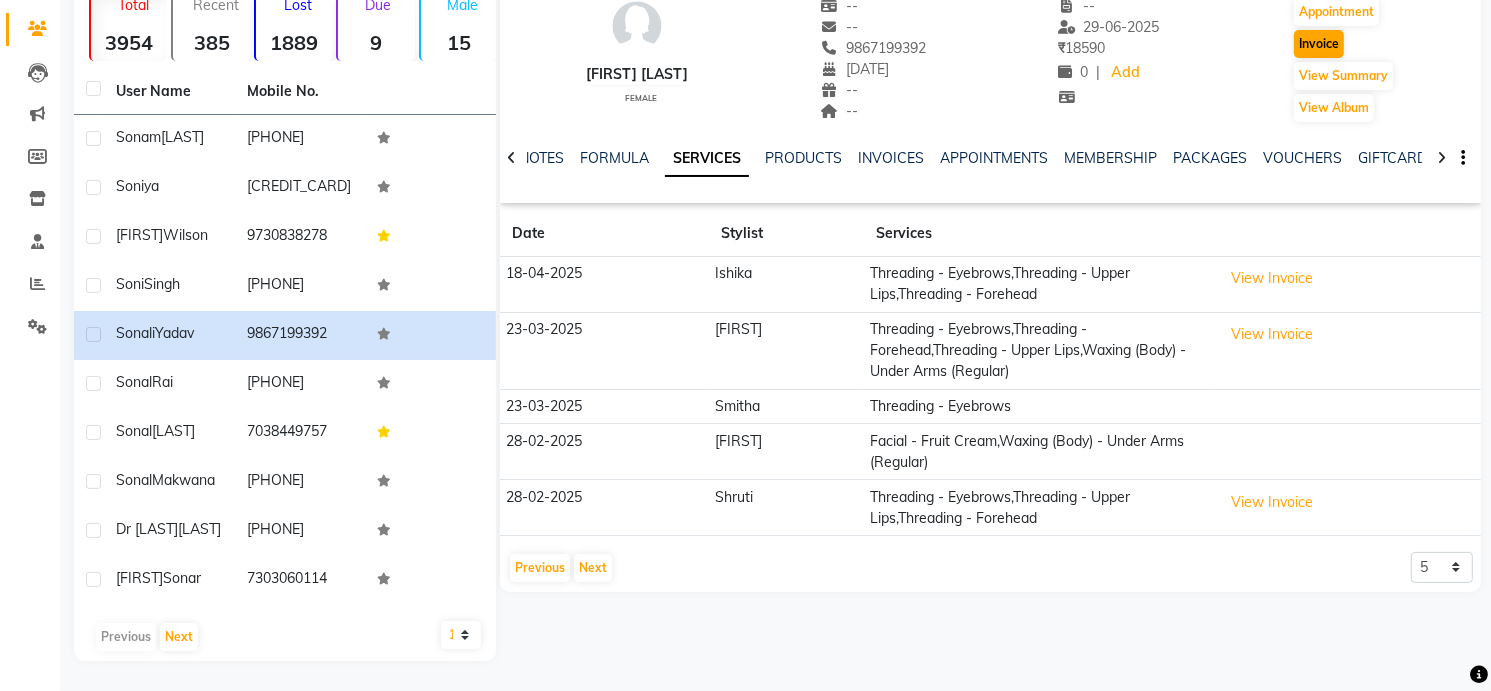 select on "124" 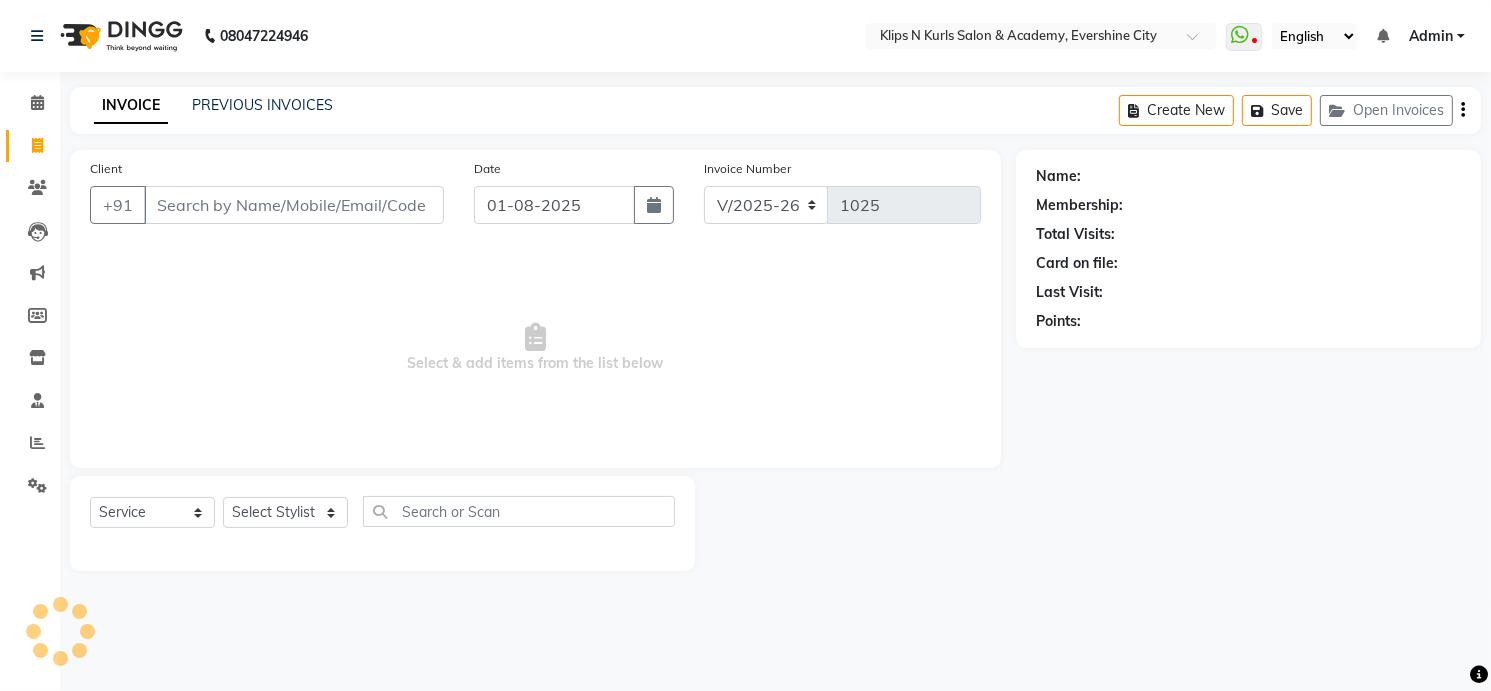 scroll, scrollTop: 0, scrollLeft: 0, axis: both 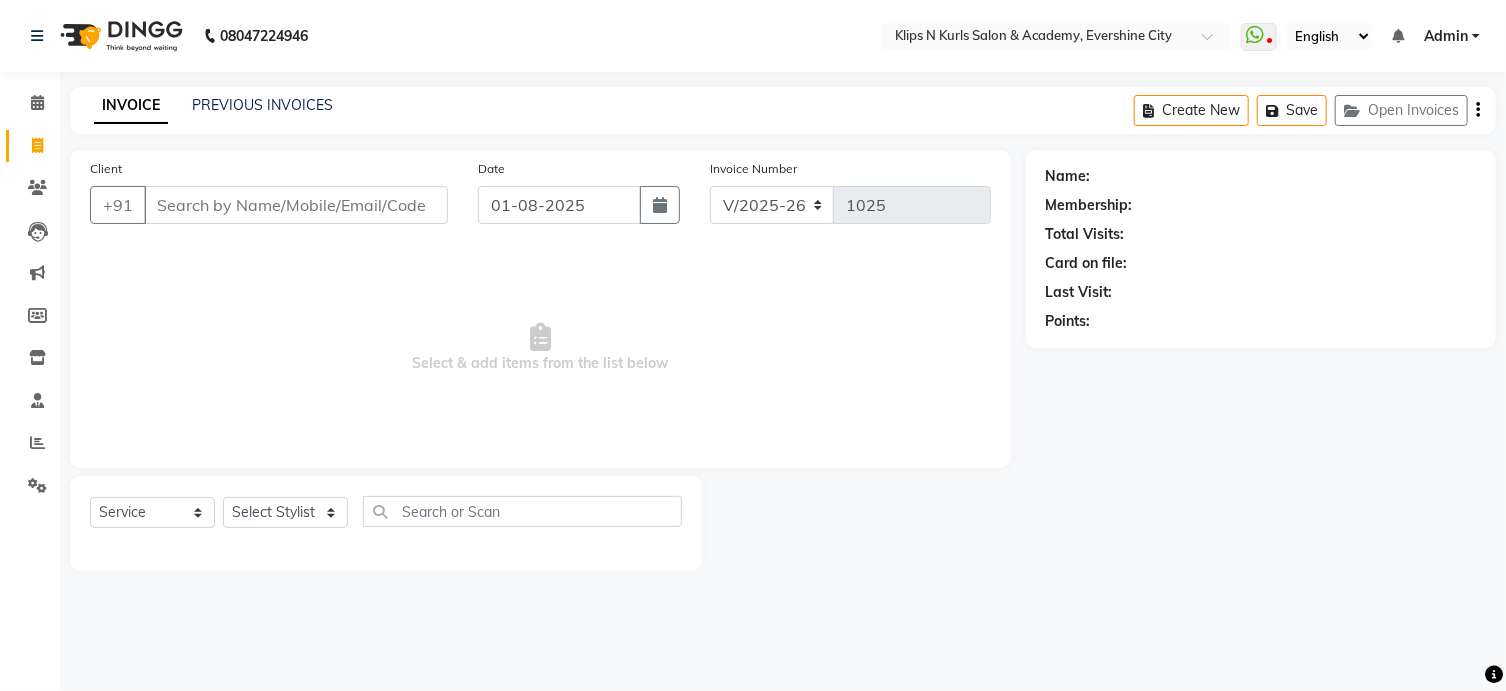 type on "9867199392" 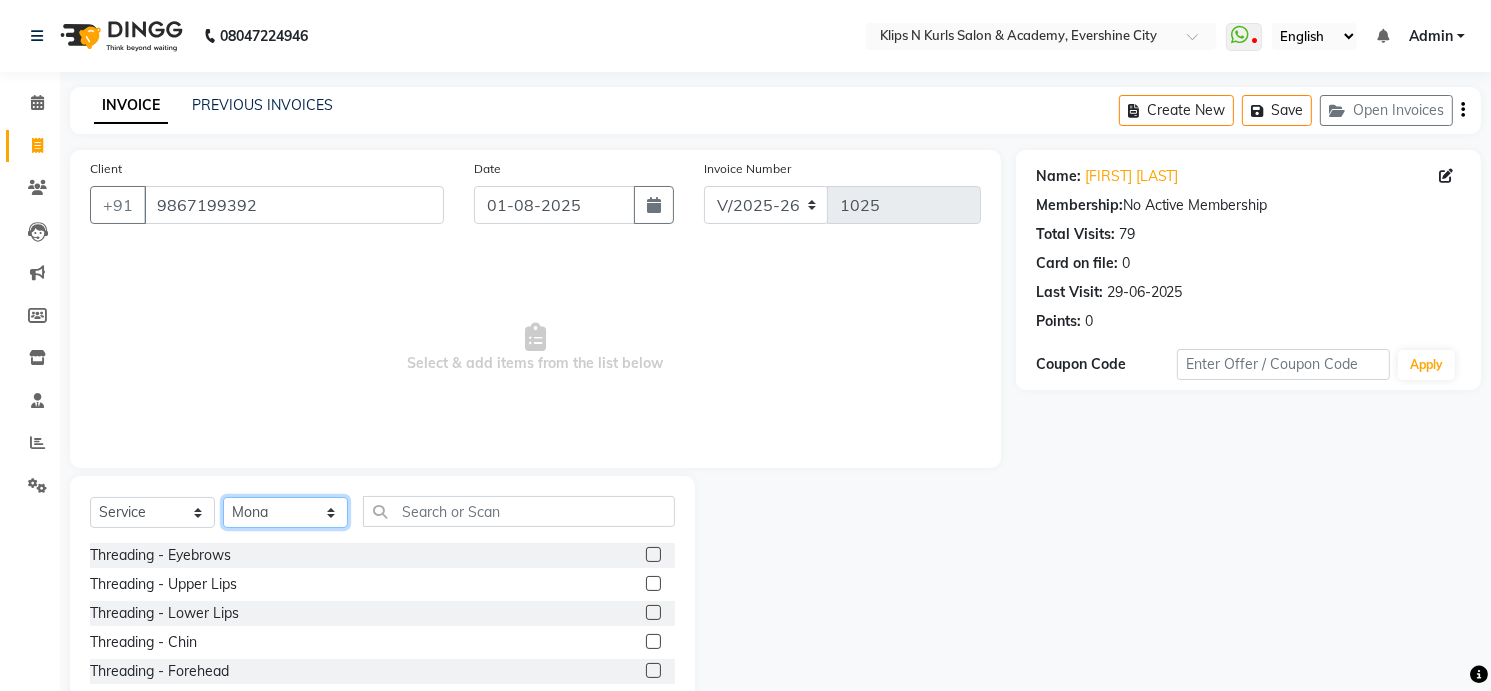 click on "Select Stylist [NAME] Front Desk [NAME] [NAME] [NAME] [NAME] [NAME] [NAME] [LAST]" 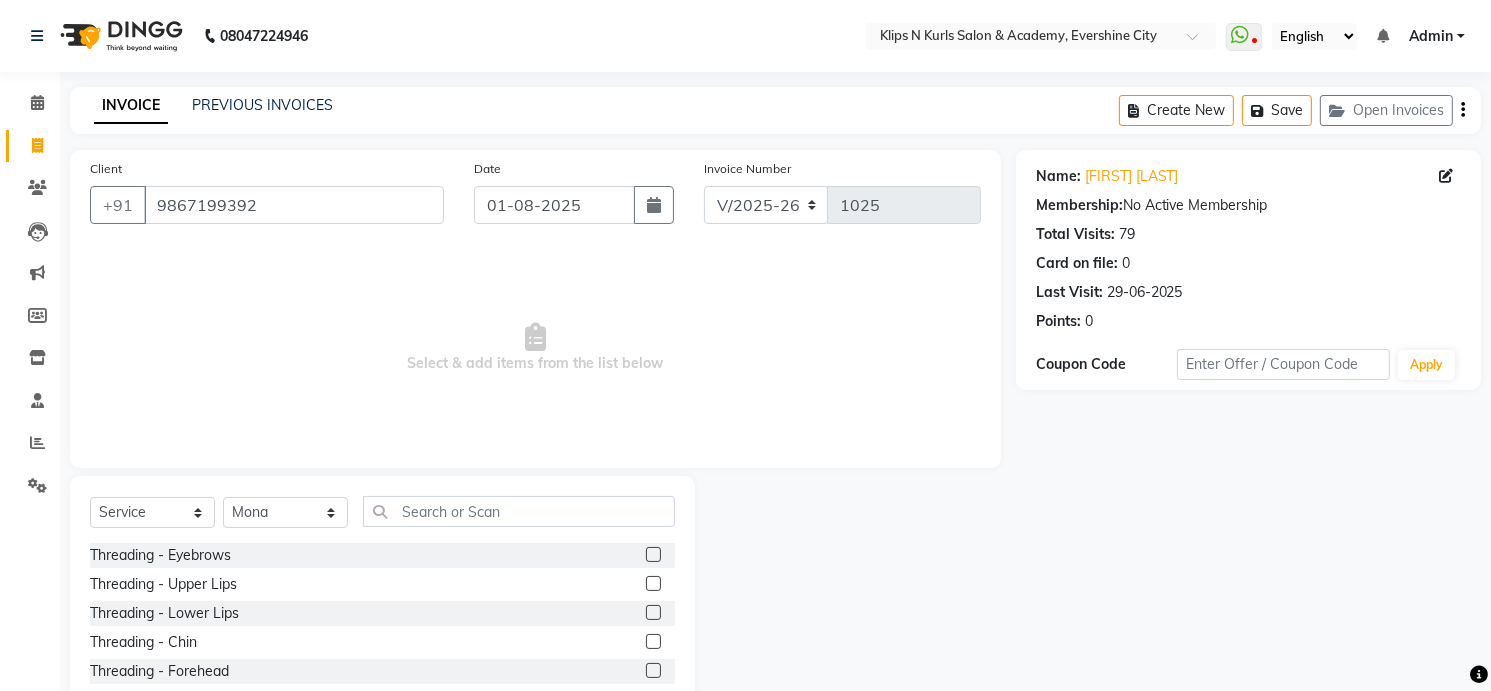 click 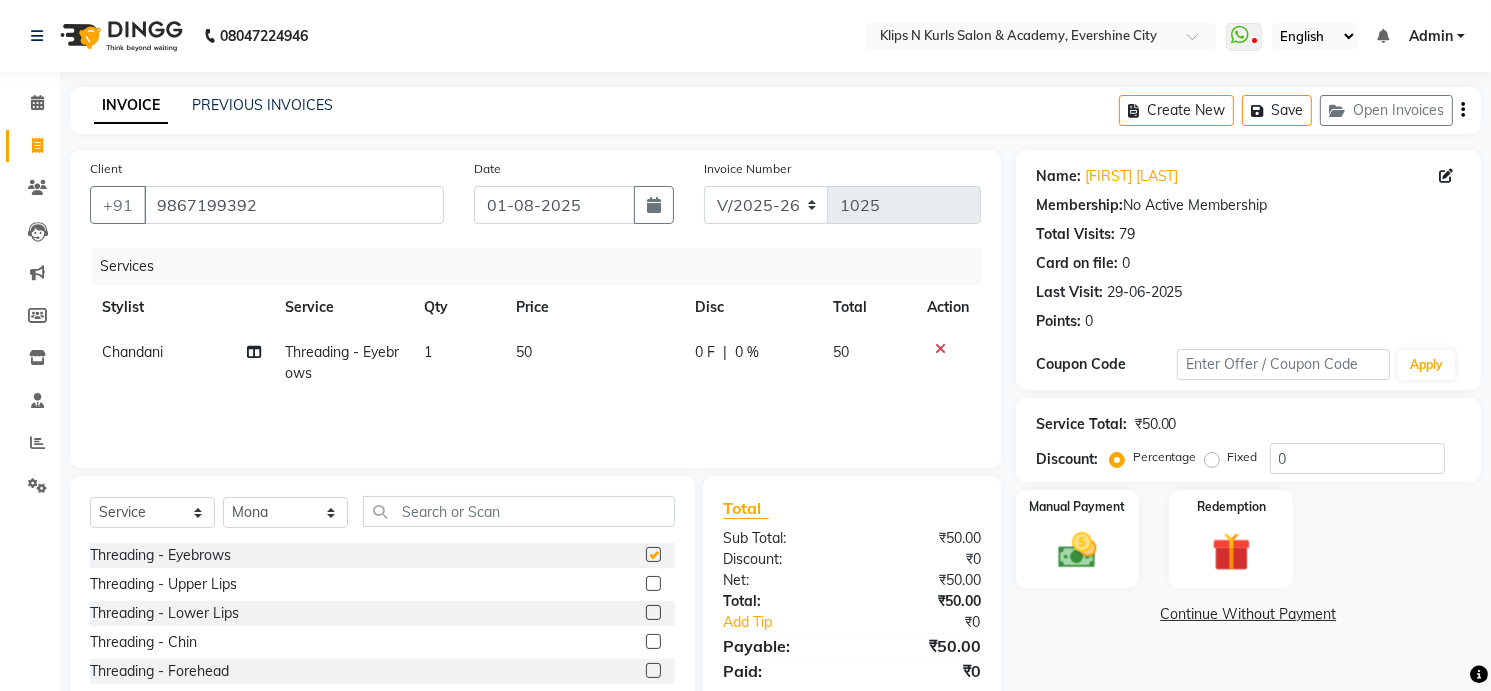 checkbox on "false" 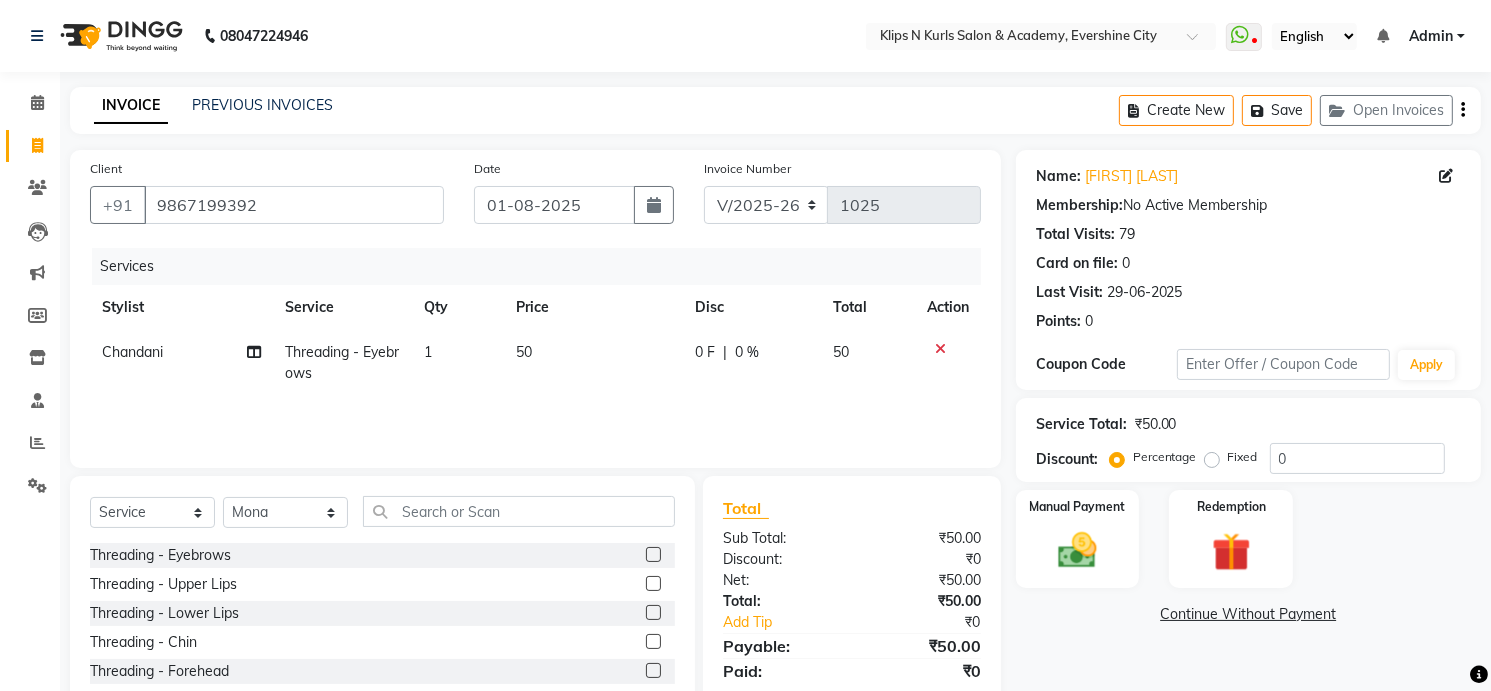 click 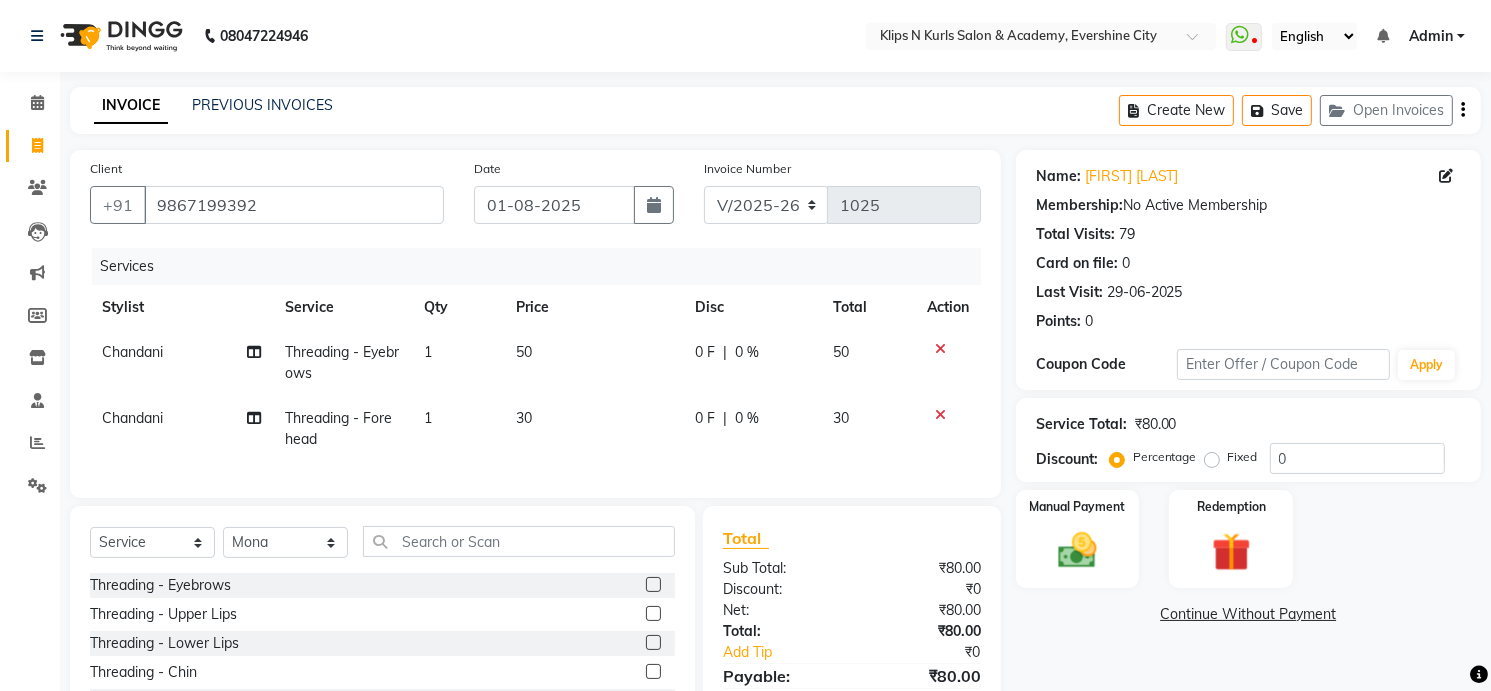 checkbox on "false" 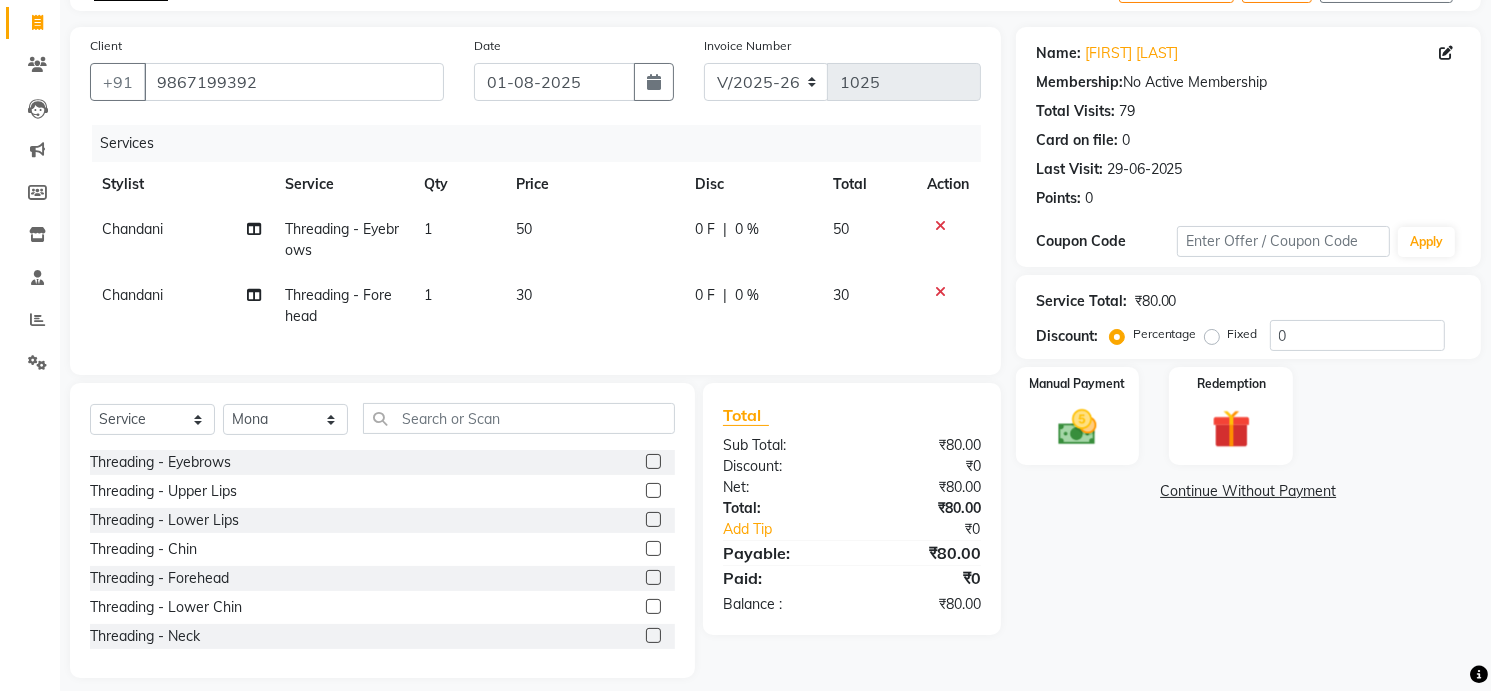 scroll, scrollTop: 156, scrollLeft: 0, axis: vertical 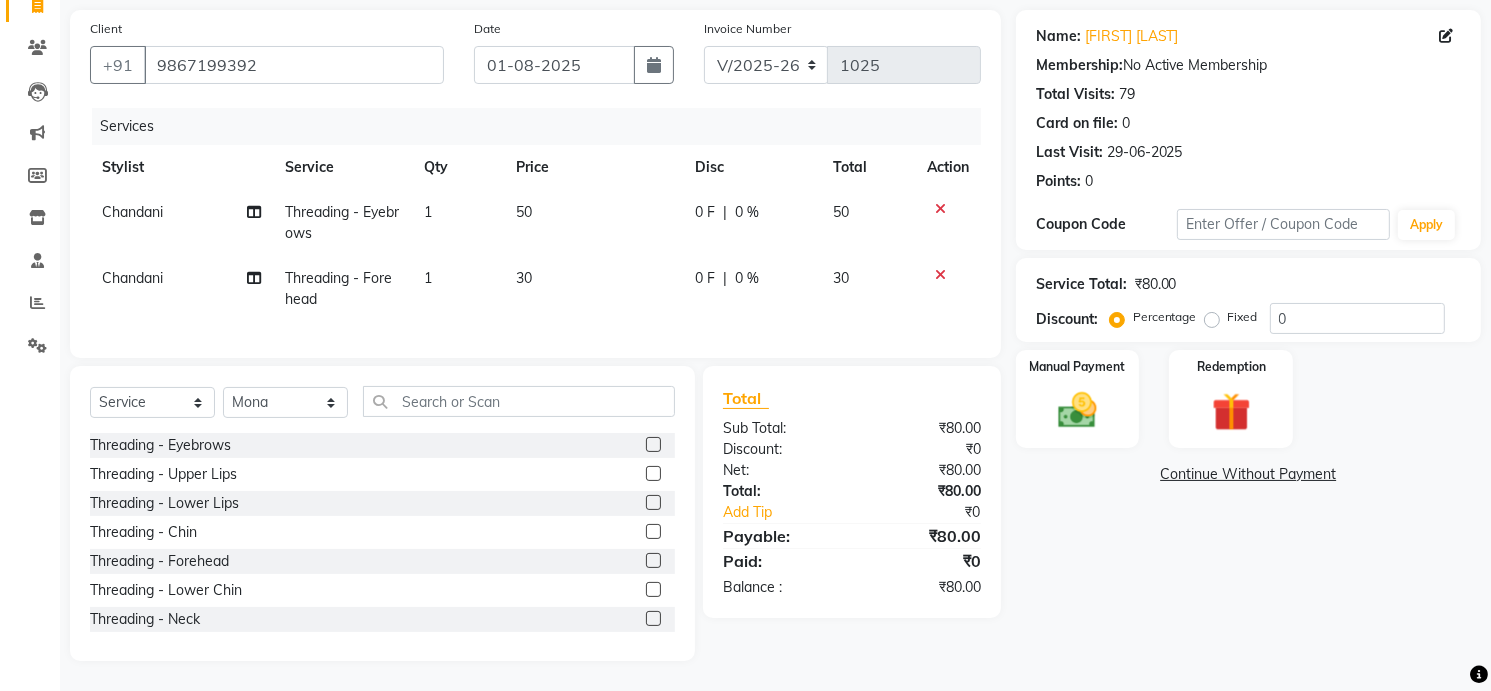 click 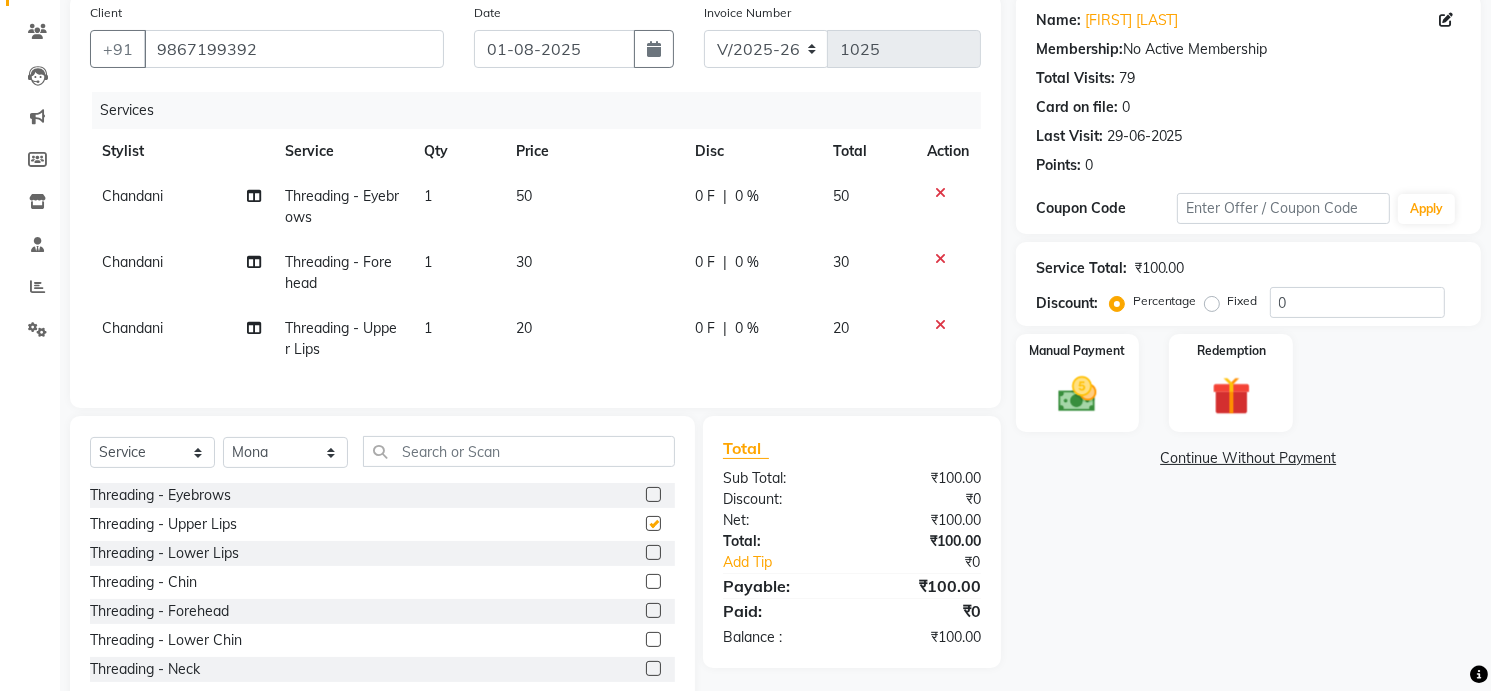 checkbox on "false" 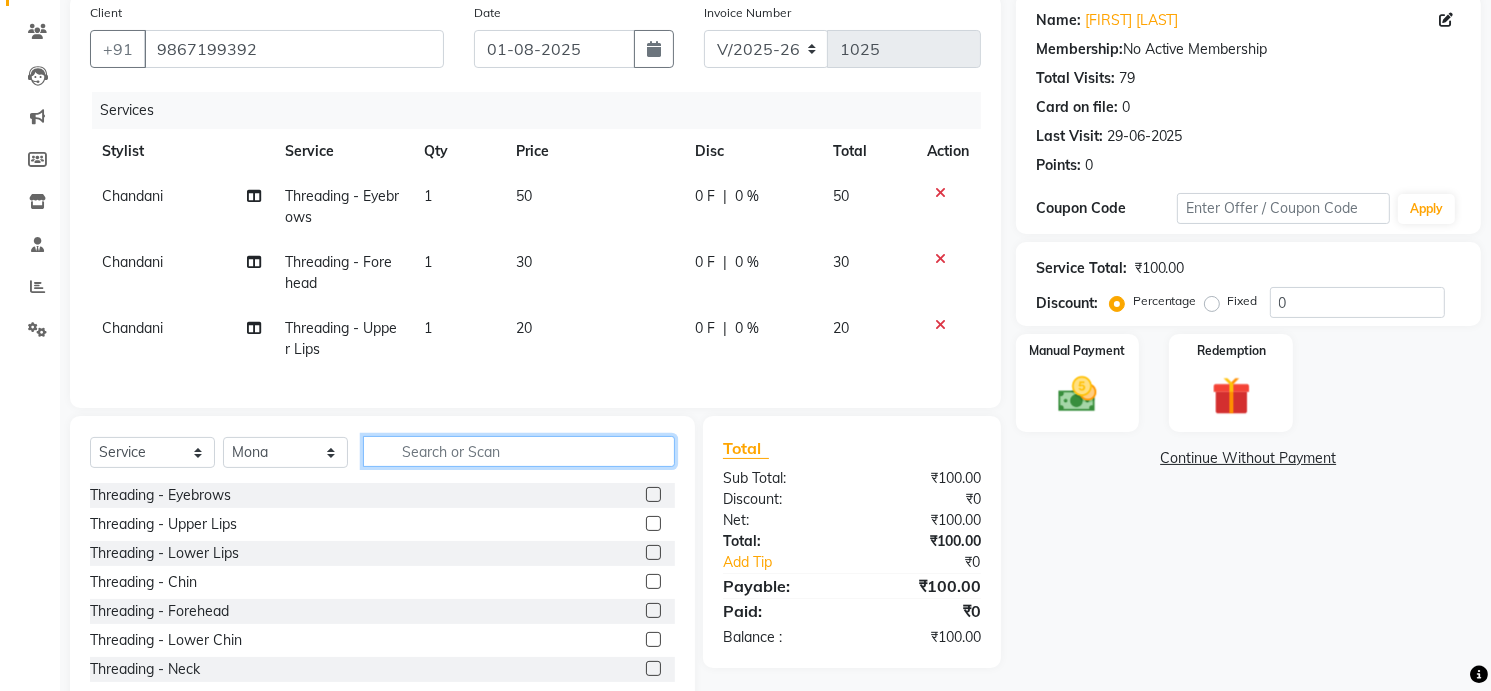 click 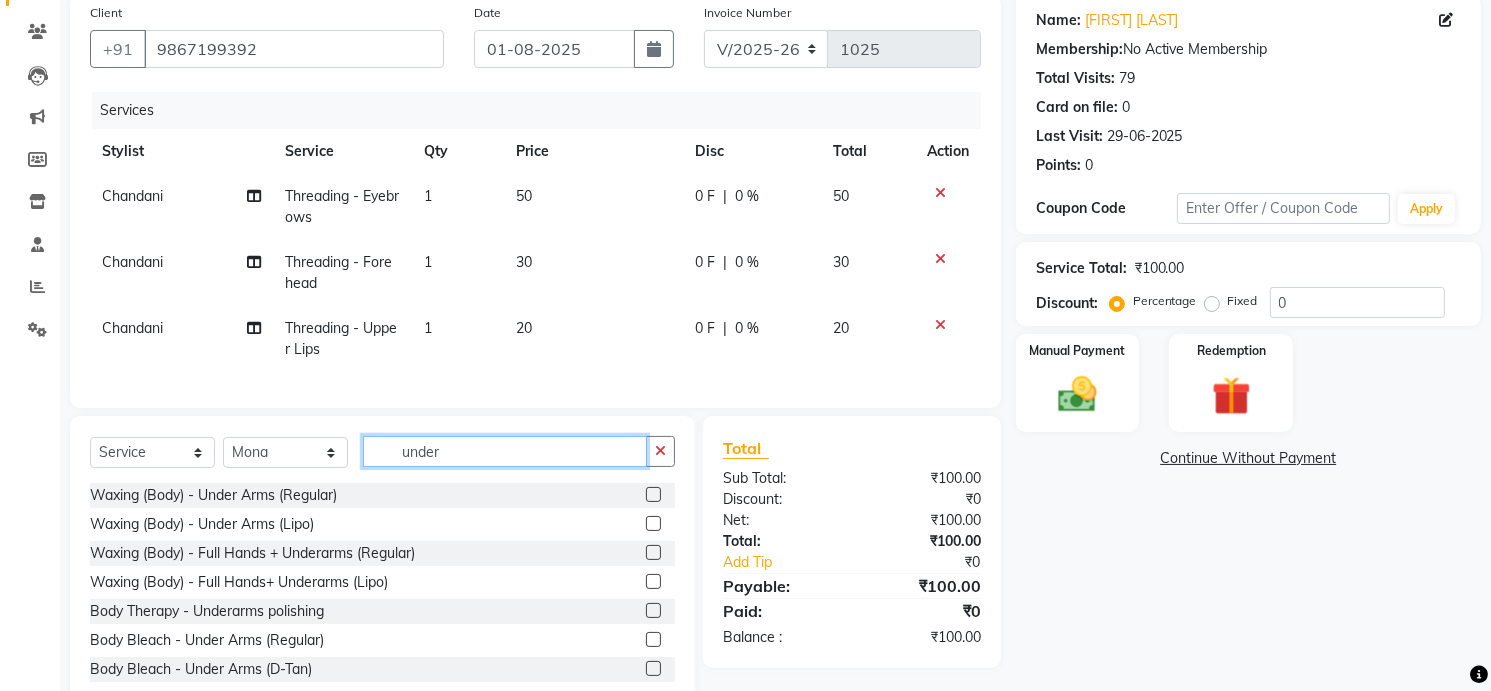 type on "under" 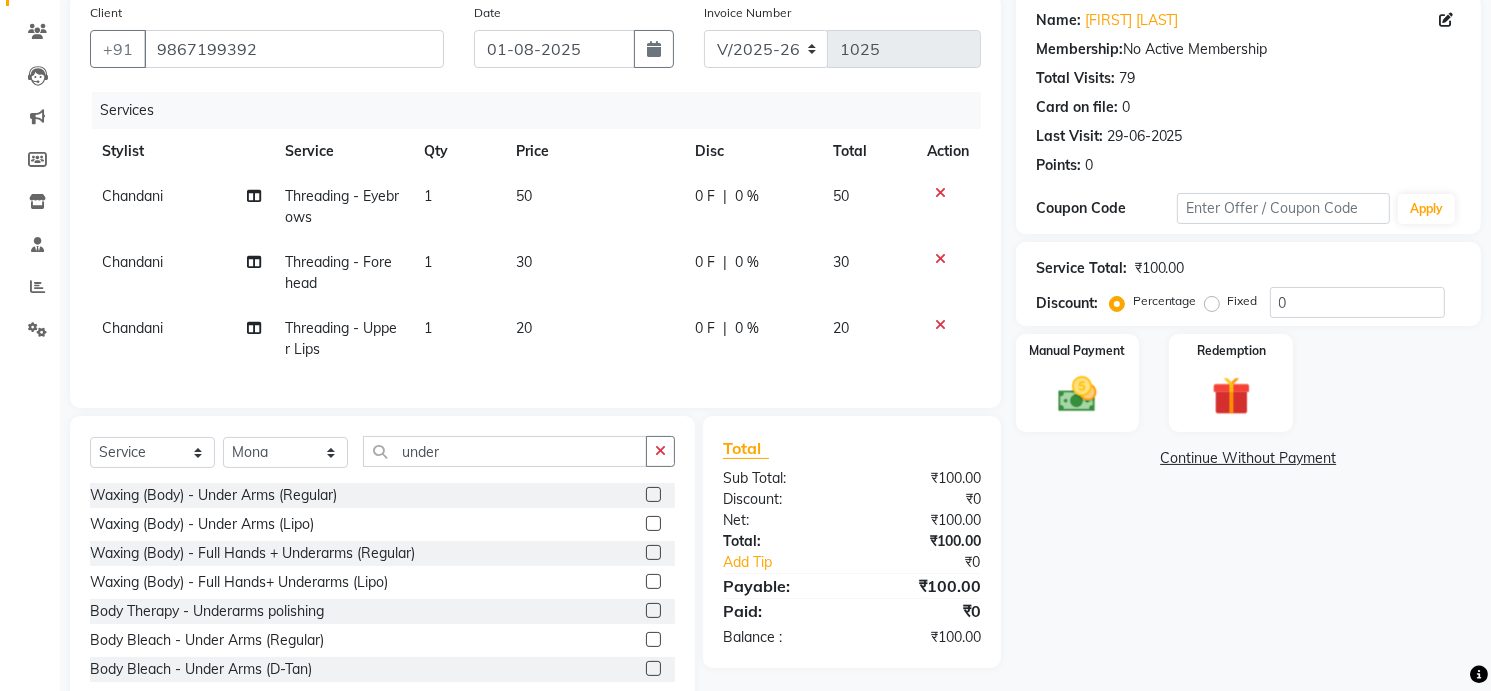 click 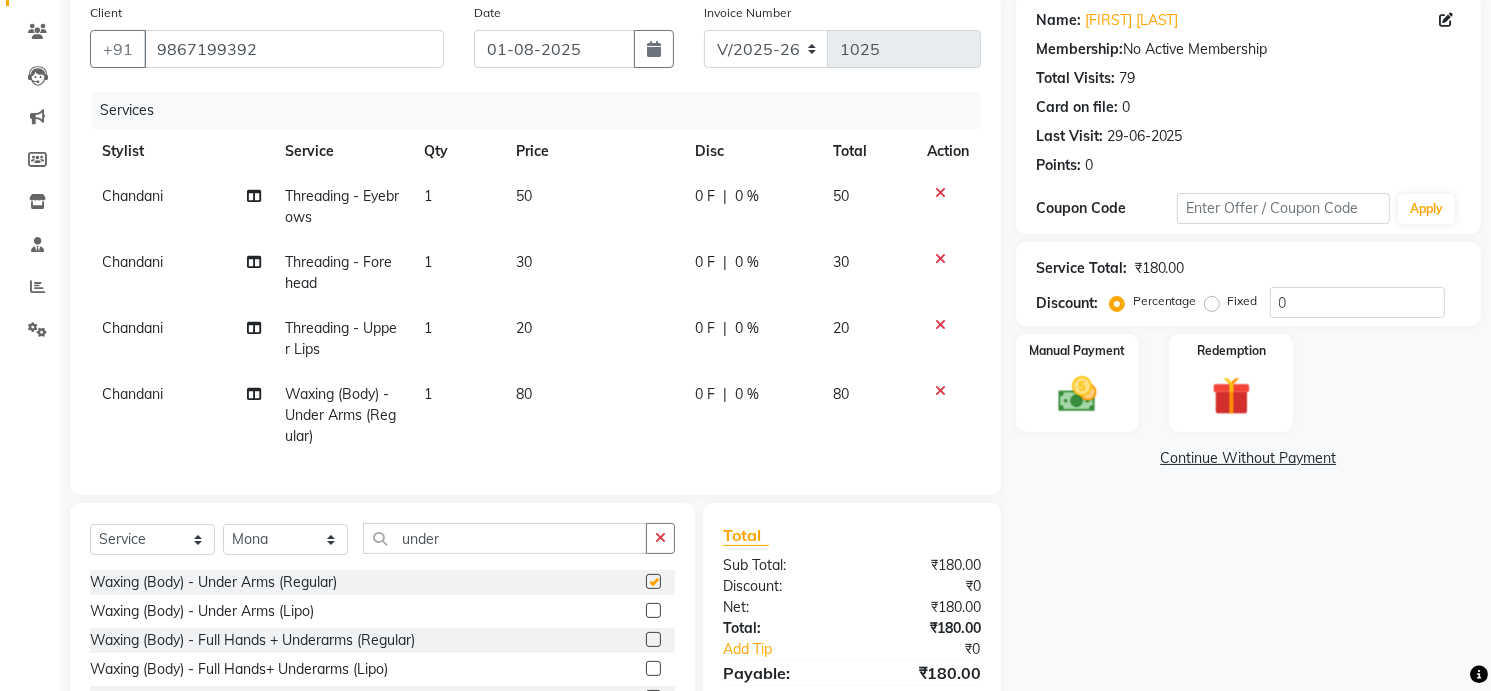 checkbox on "false" 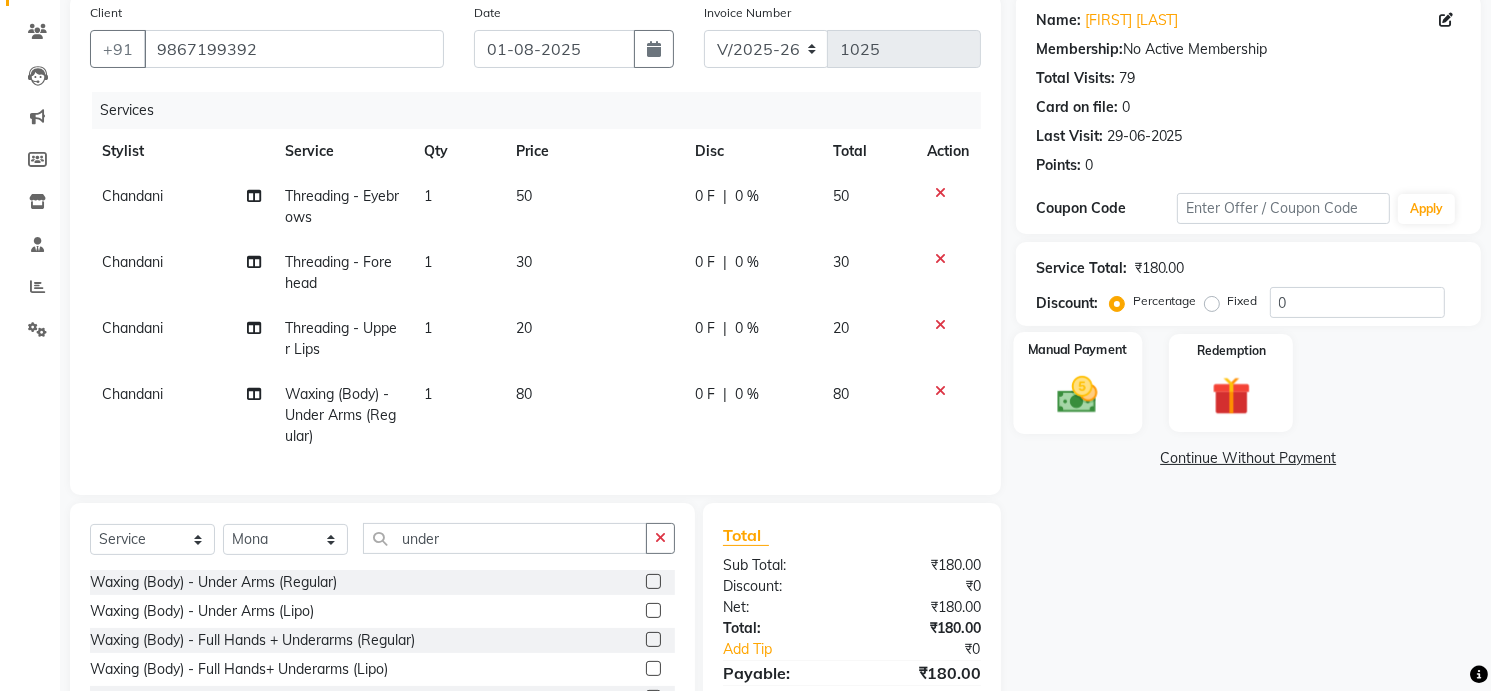 click 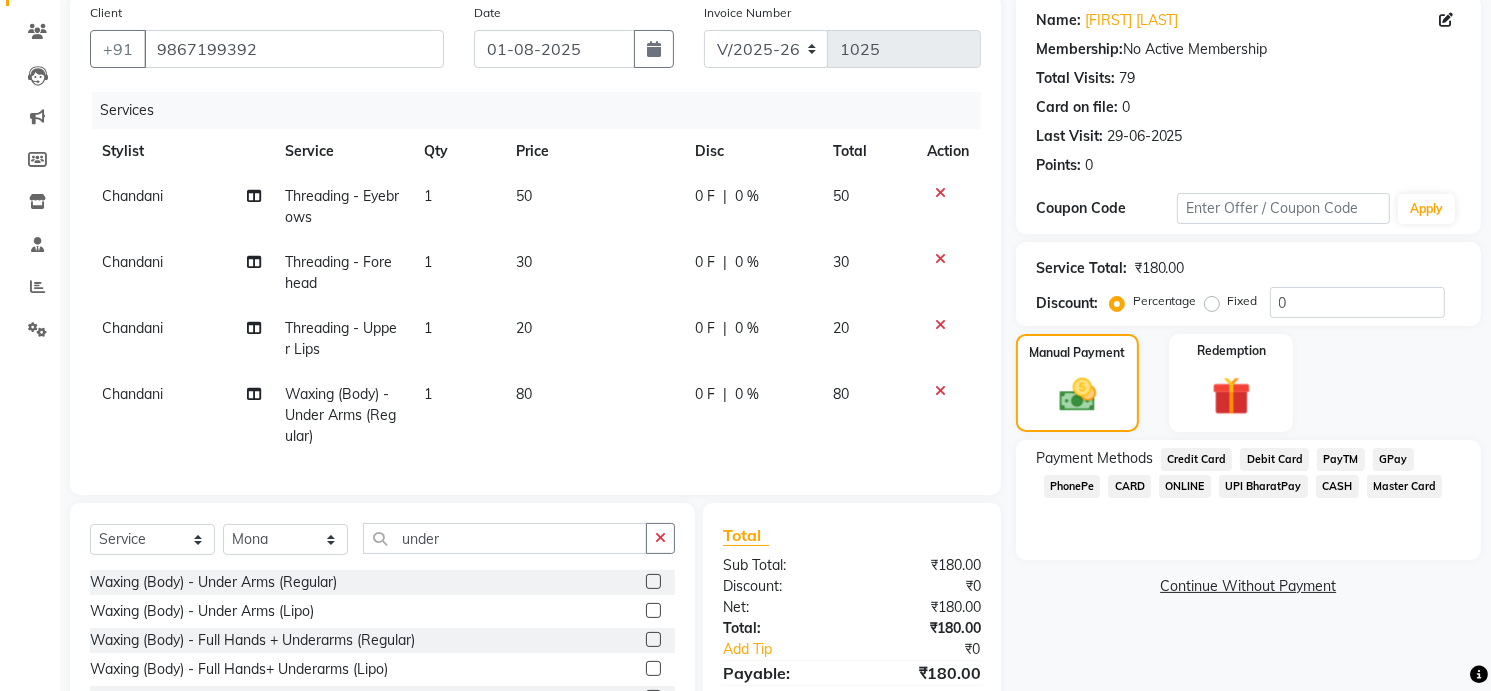 click on "GPay" 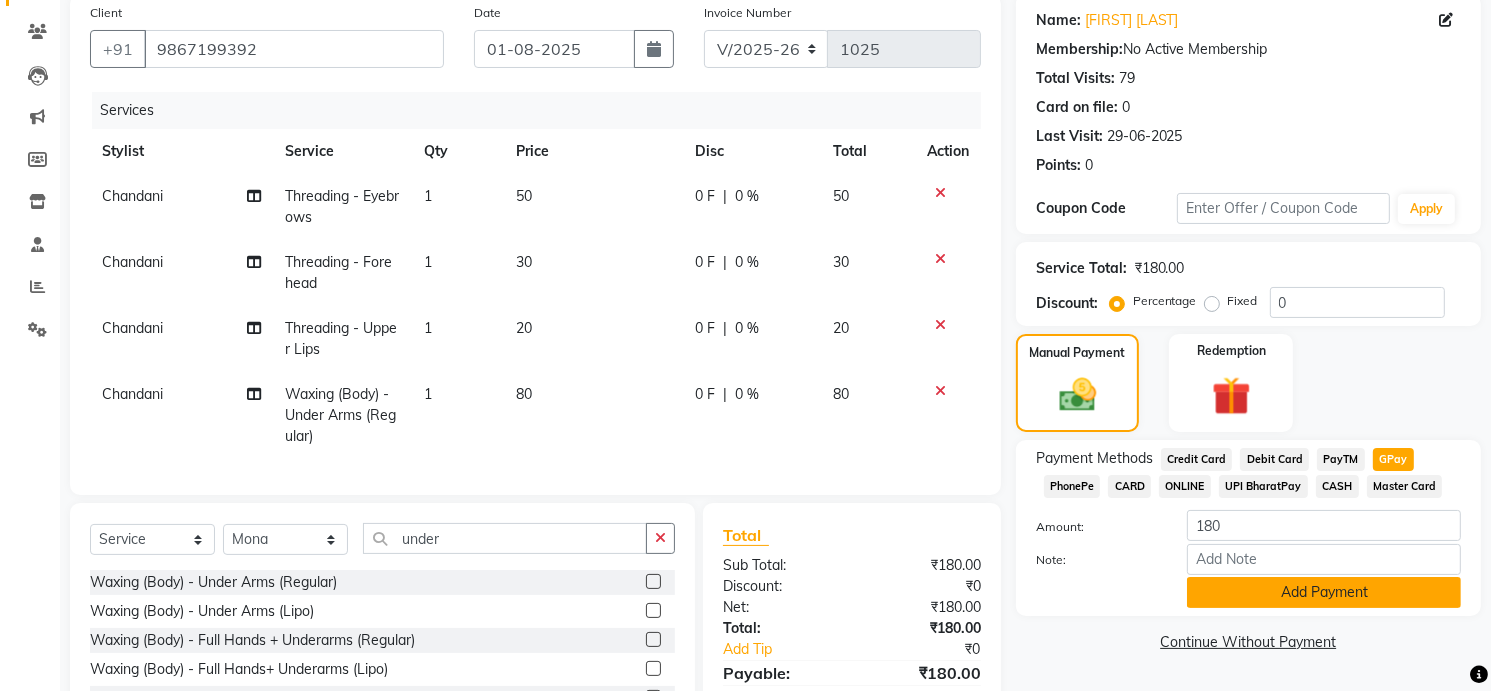 click on "Add Payment" 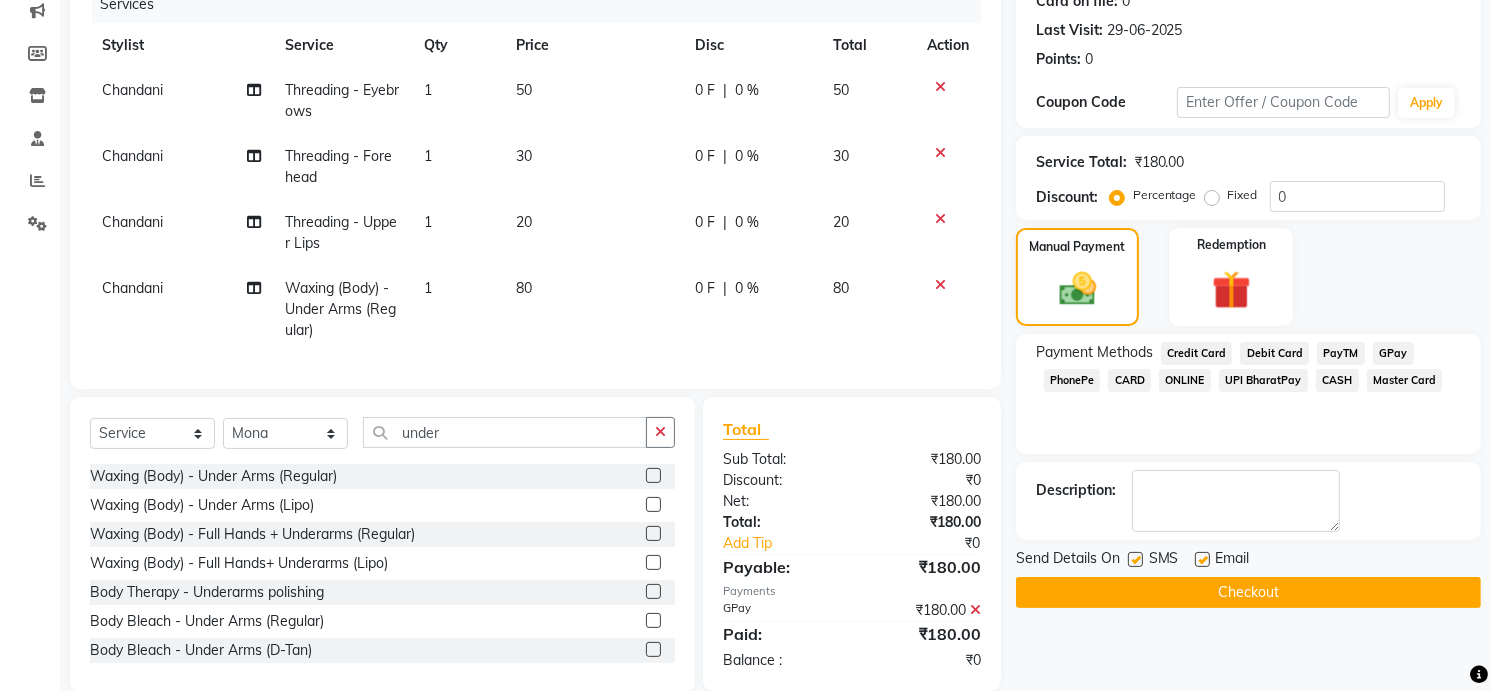 scroll, scrollTop: 308, scrollLeft: 0, axis: vertical 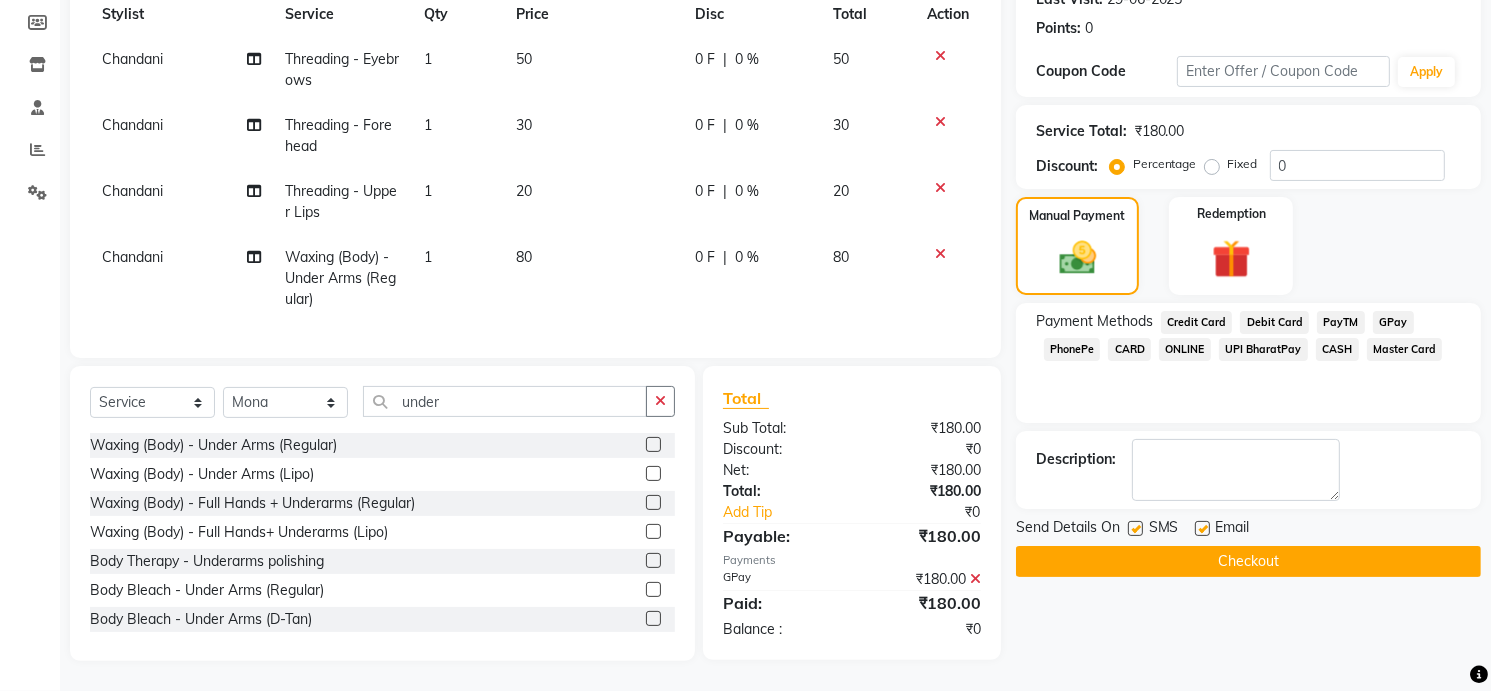 click on "Checkout" 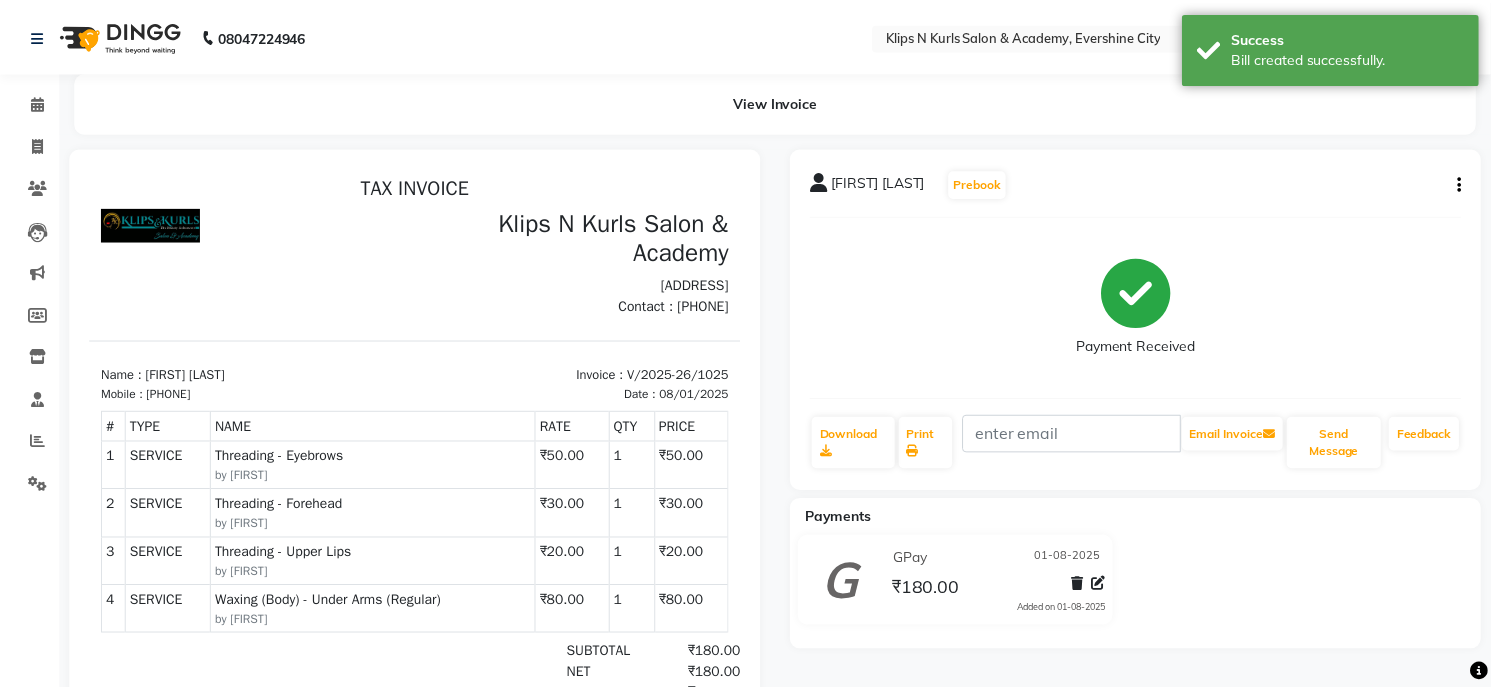scroll, scrollTop: 0, scrollLeft: 0, axis: both 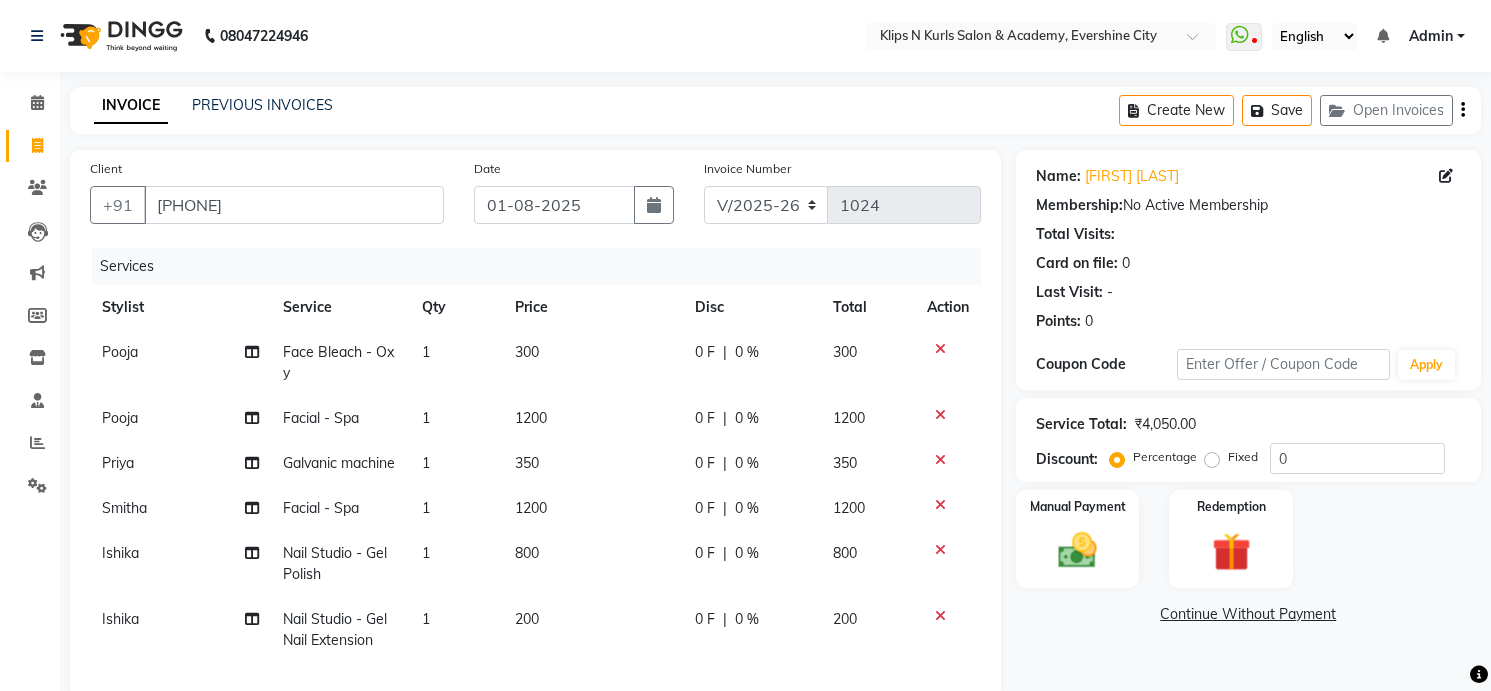 select on "124" 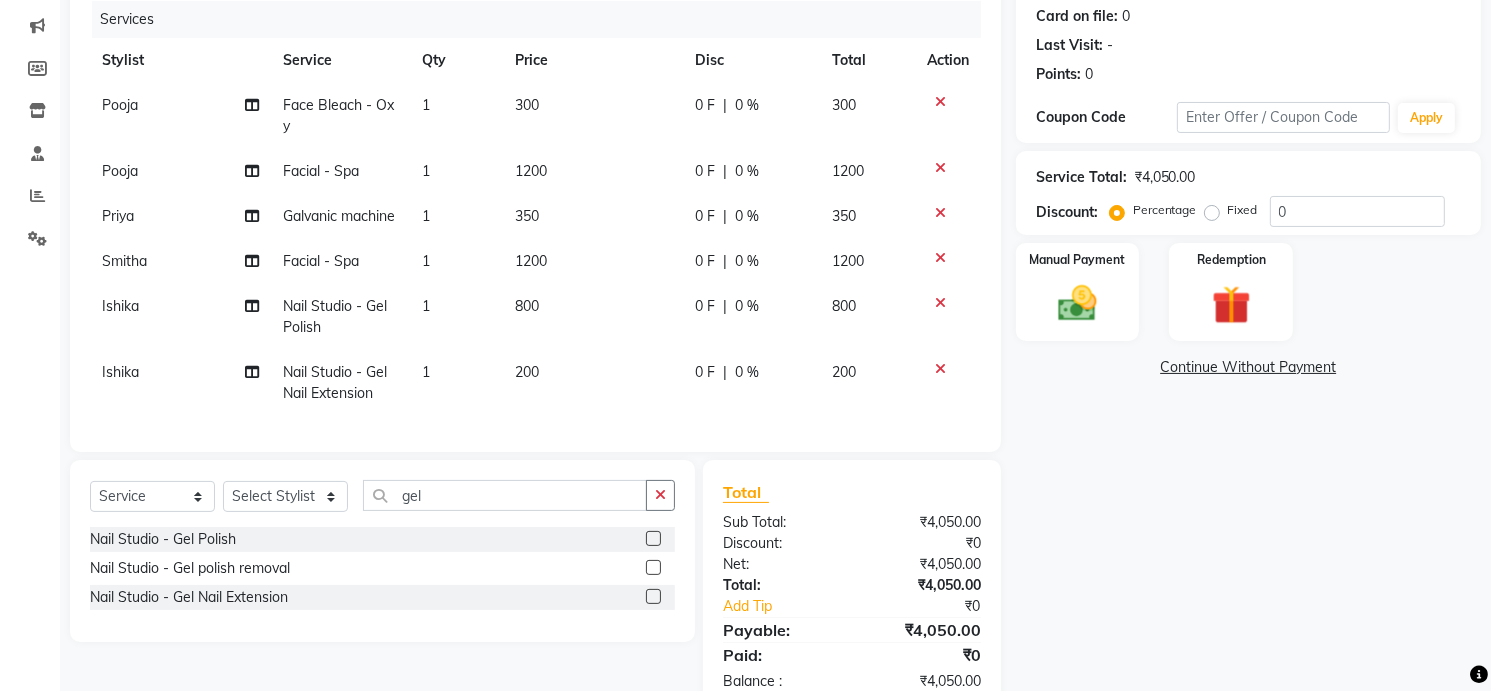 scroll, scrollTop: 0, scrollLeft: 0, axis: both 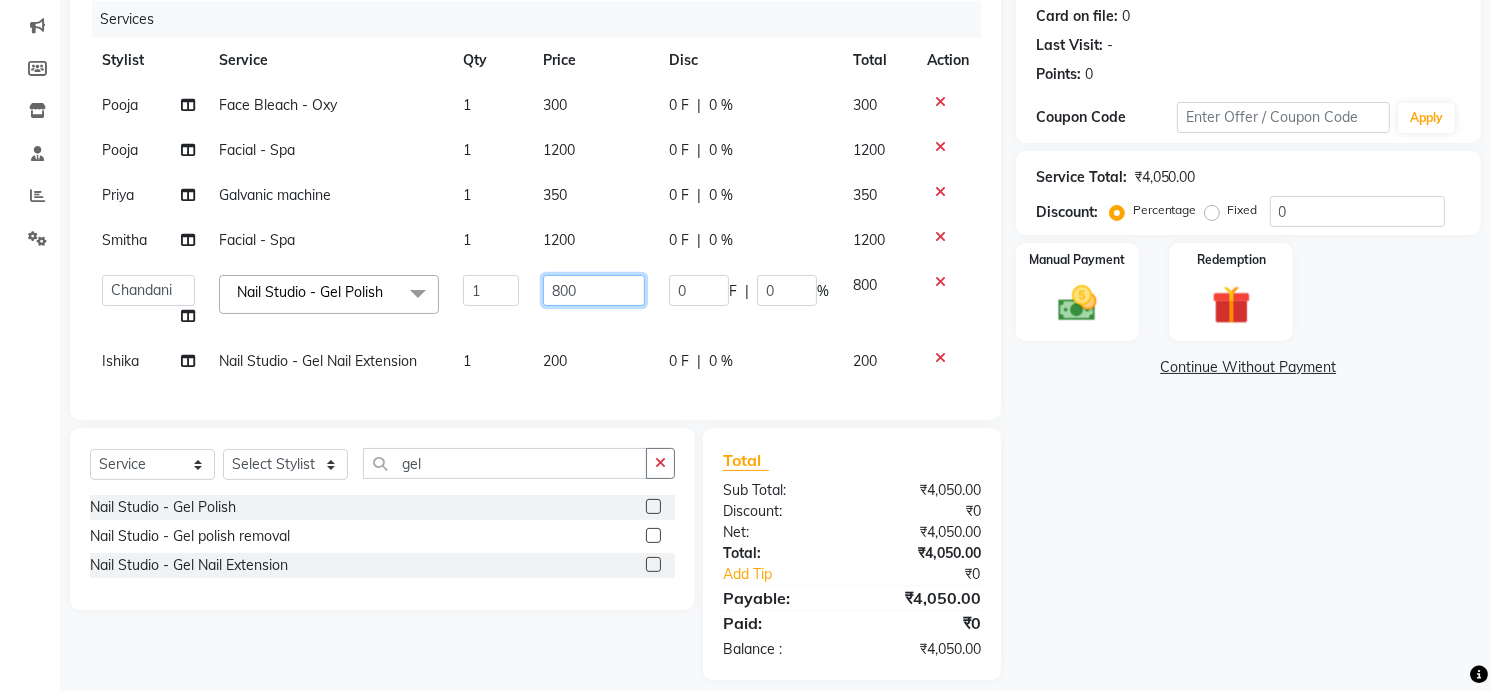 click on "800" 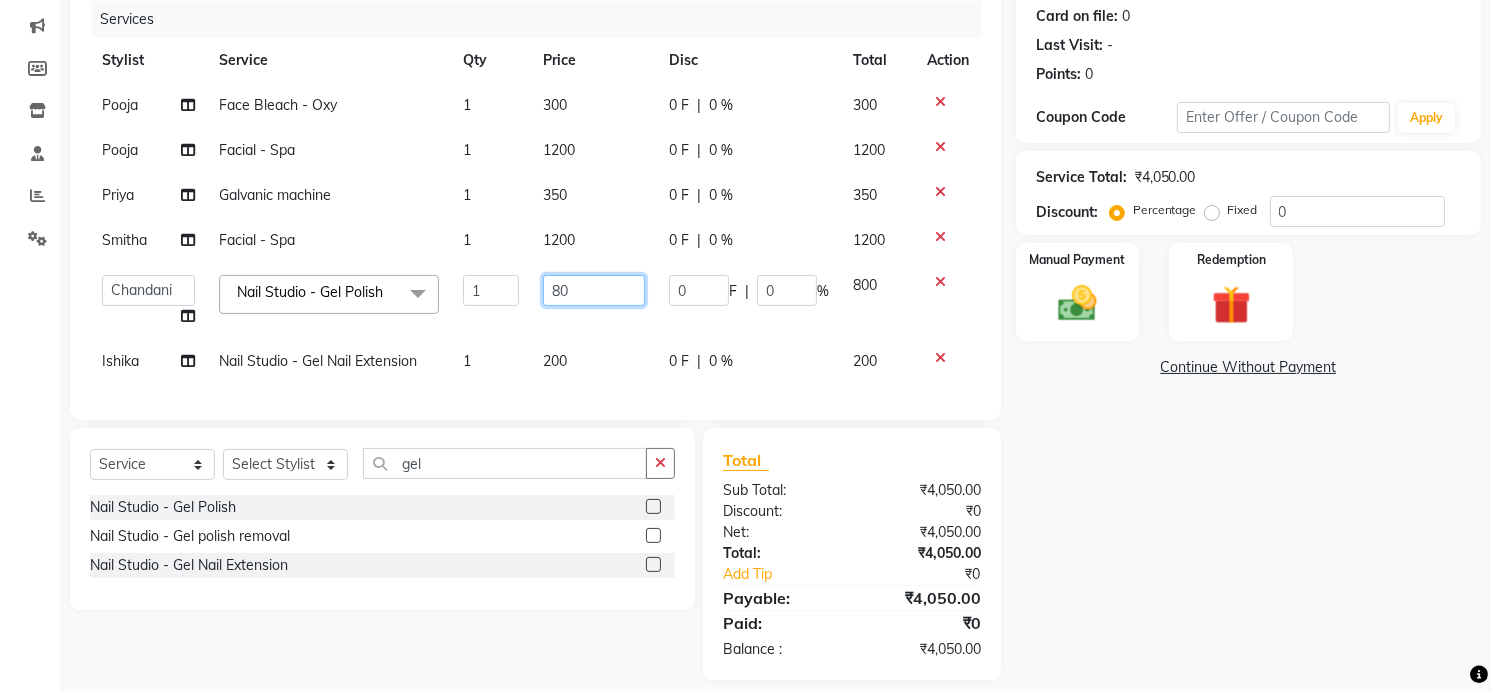 type on "8" 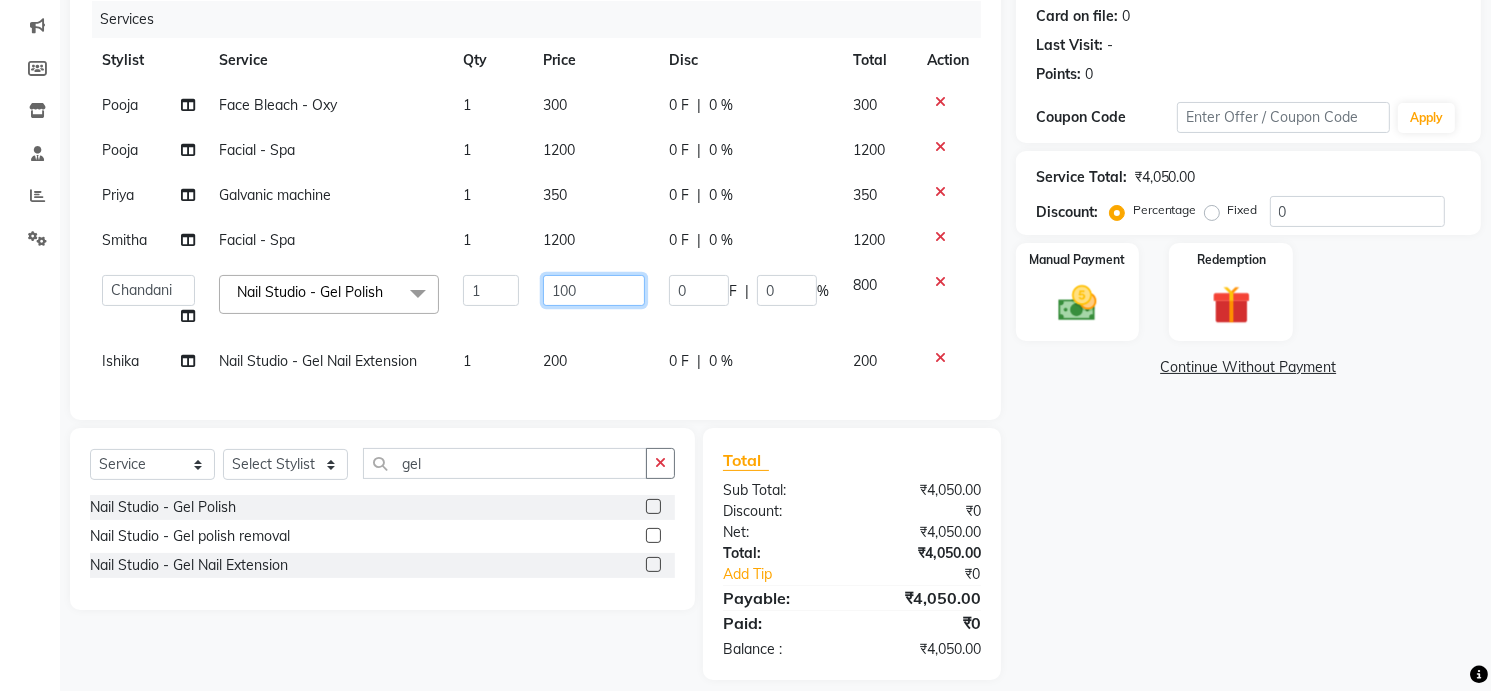 type on "1000" 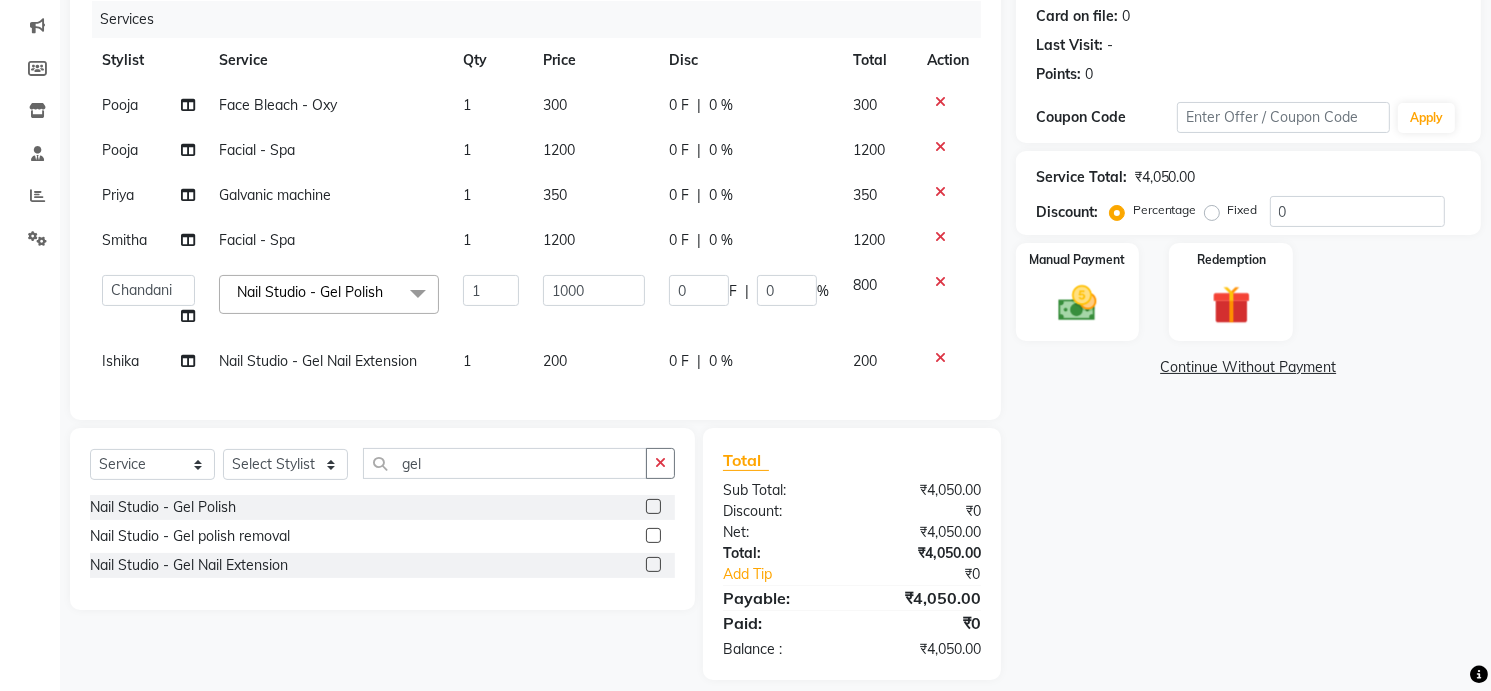 click on "Name: [FIRST] [LAST] Membership:  No Active Membership  Total Visits:   Card on file:  0 Last Visit:   - Points:   0  Coupon Code Apply Service Total:  ₹4,050.00  Discount:  Percentage   Fixed  0 Manual Payment Redemption  Continue Without Payment" 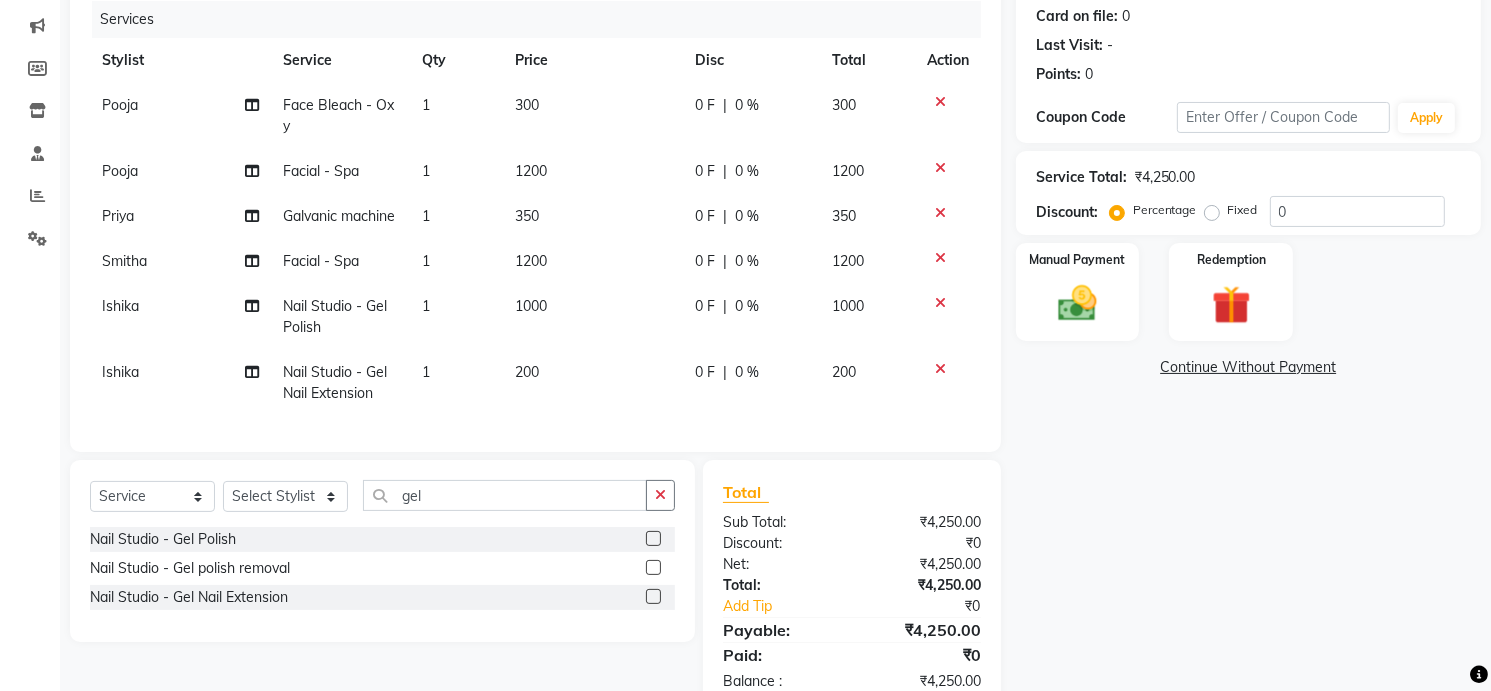 click on "1000" 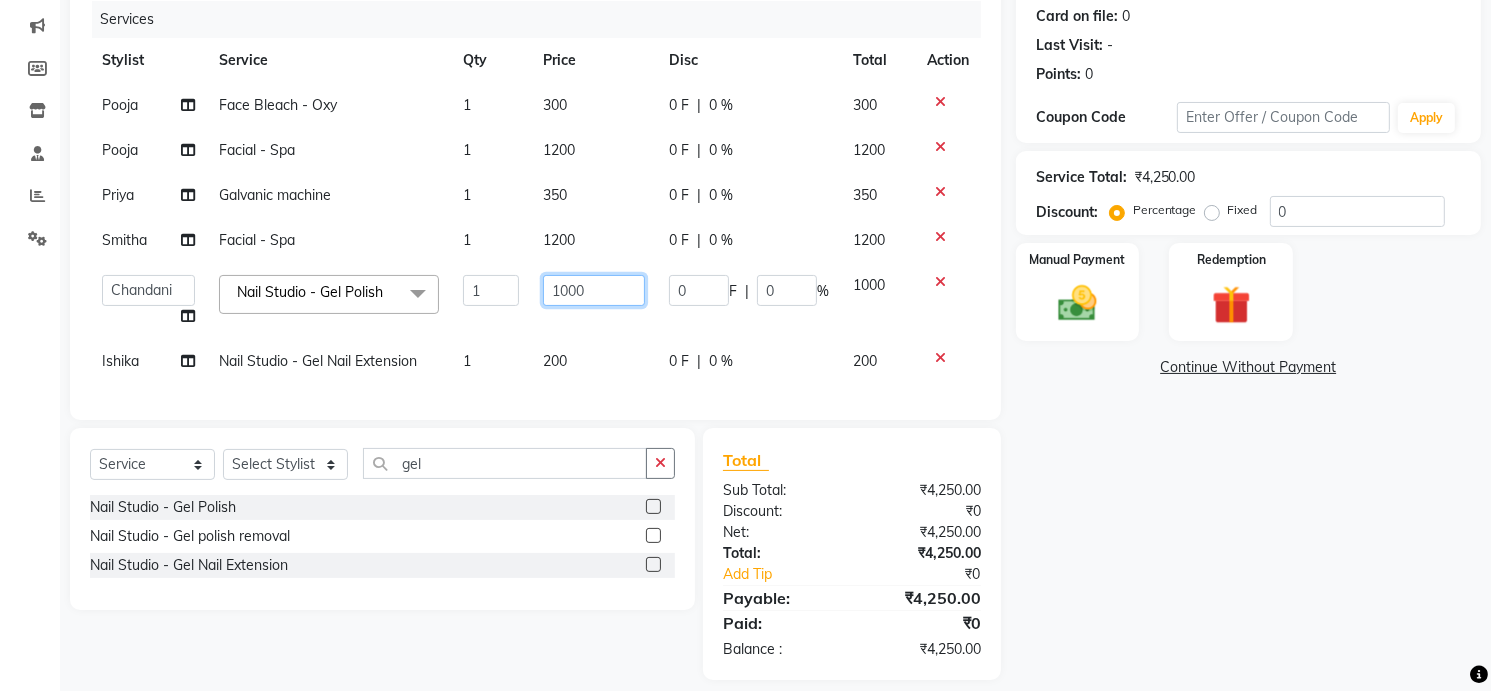 click on "1000" 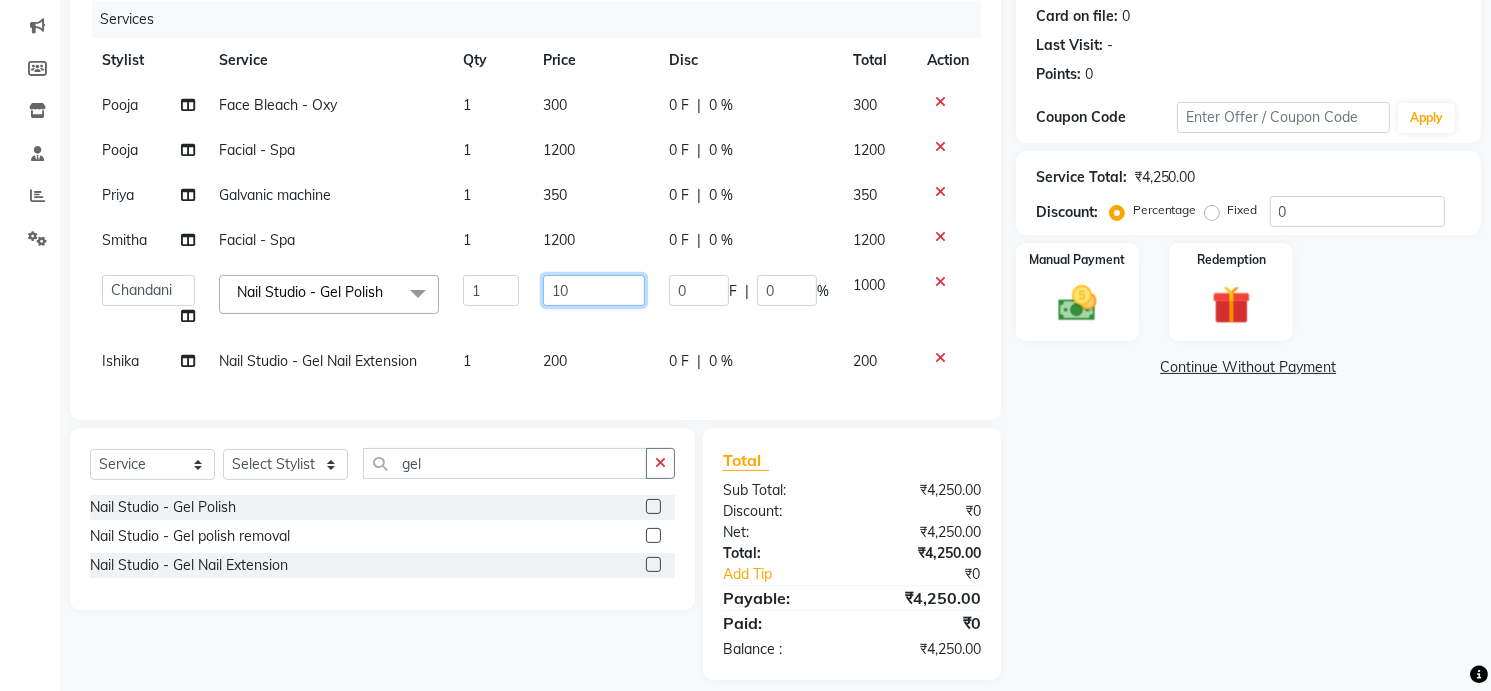 type on "1" 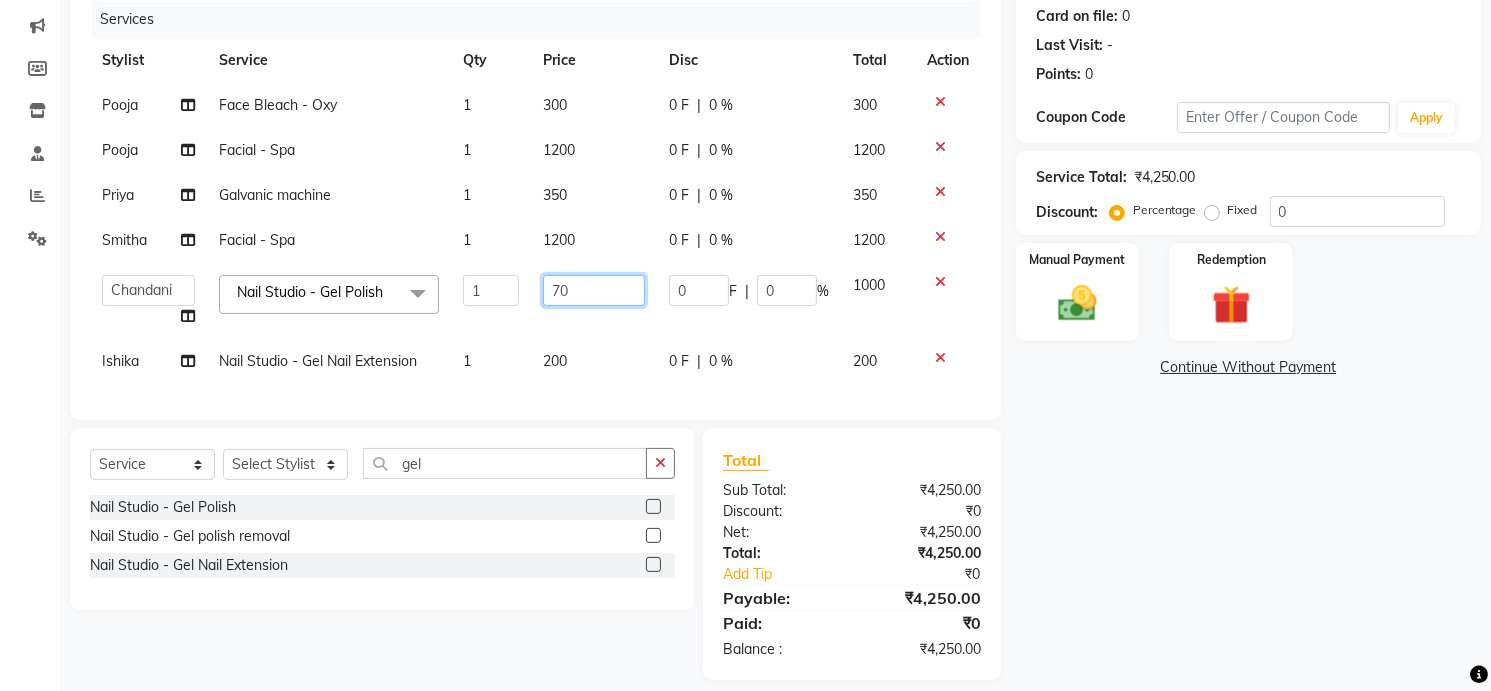 type on "700" 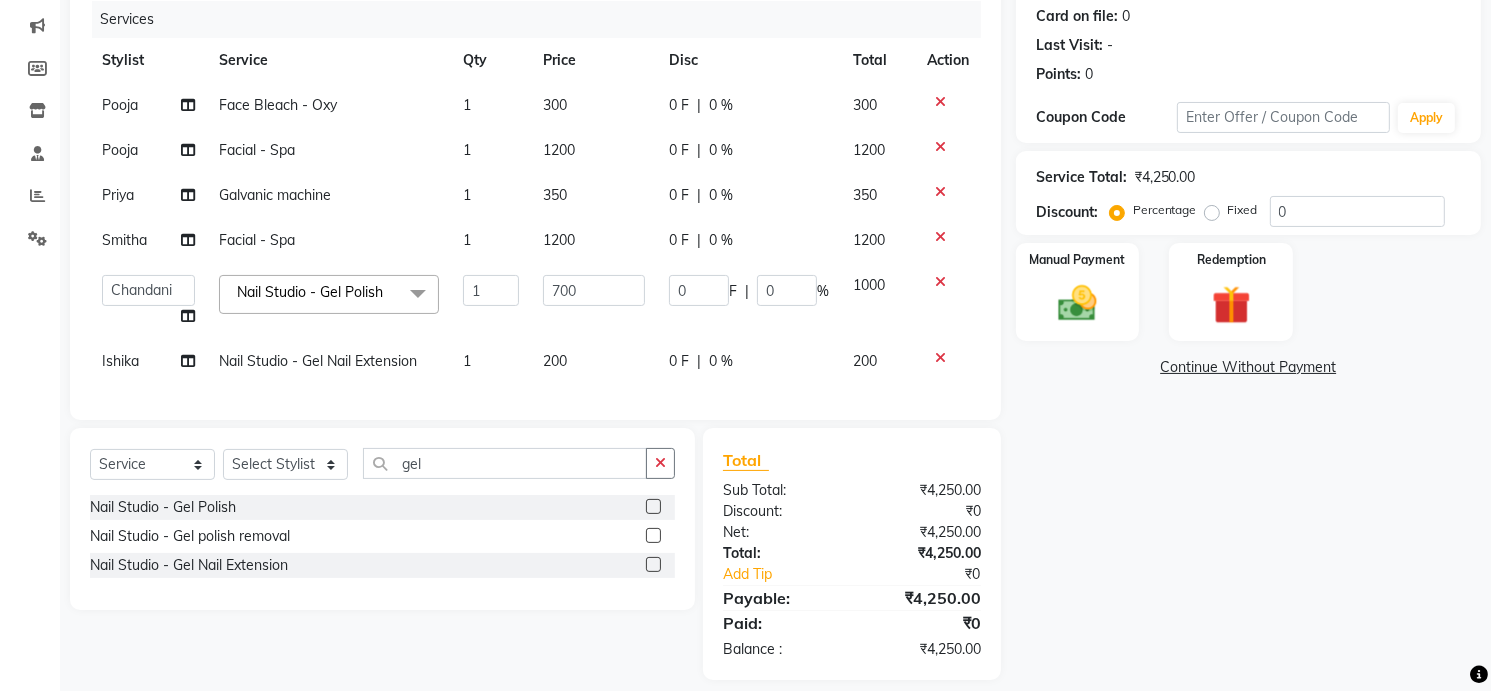 click on "Name: Tahani Mistry Membership:  No Active Membership  Total Visits:   Card on file:  0 Last Visit:   - Points:   0  Coupon Code Apply Service Total:  ₹4,250.00  Discount:  Percentage   Fixed  0 Manual Payment Redemption  Continue Without Payment" 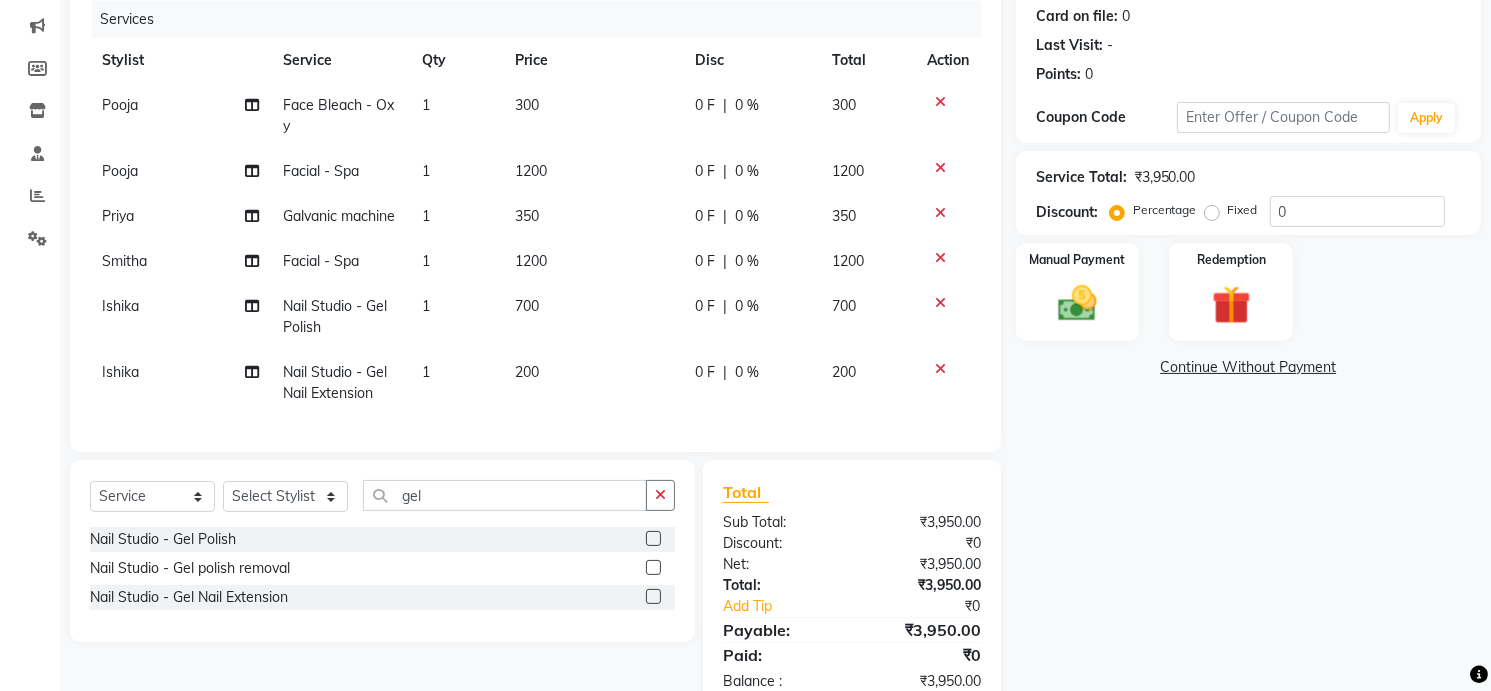 click on "1" 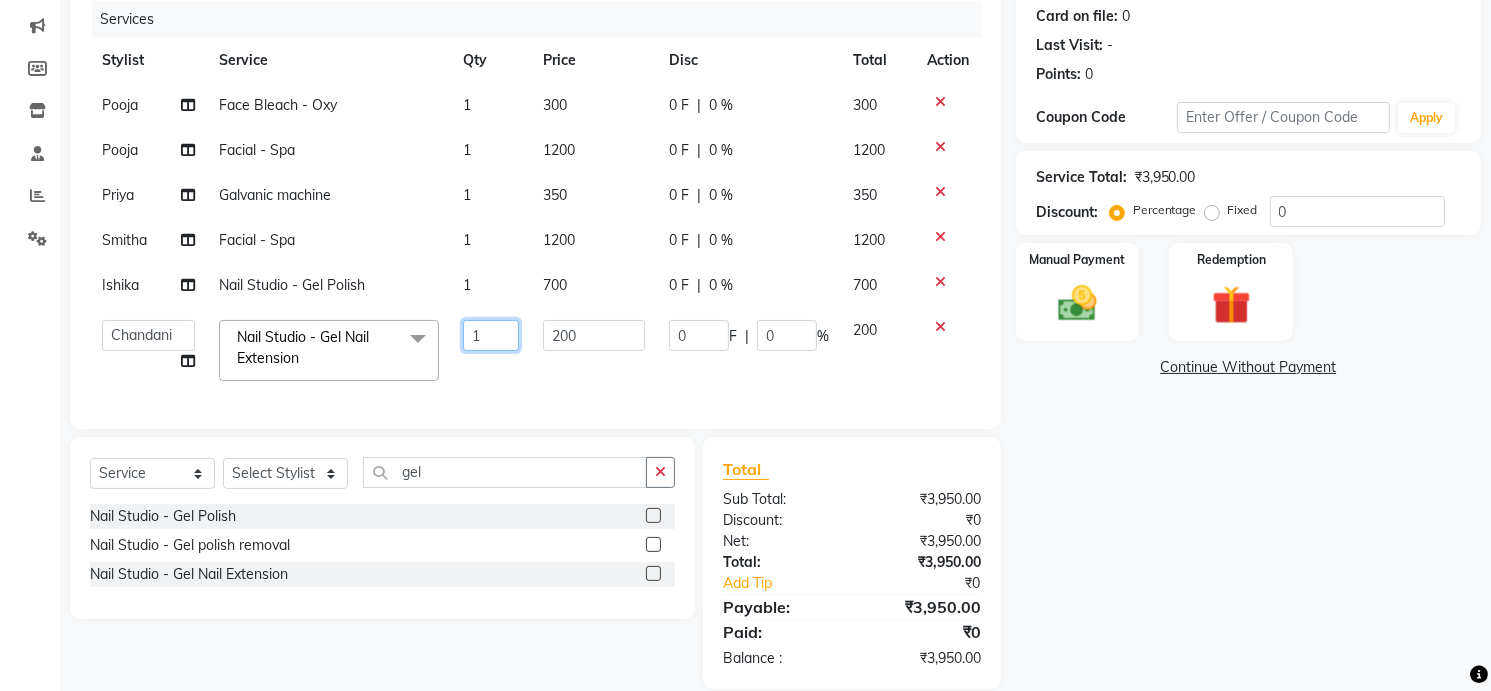 click on "1" 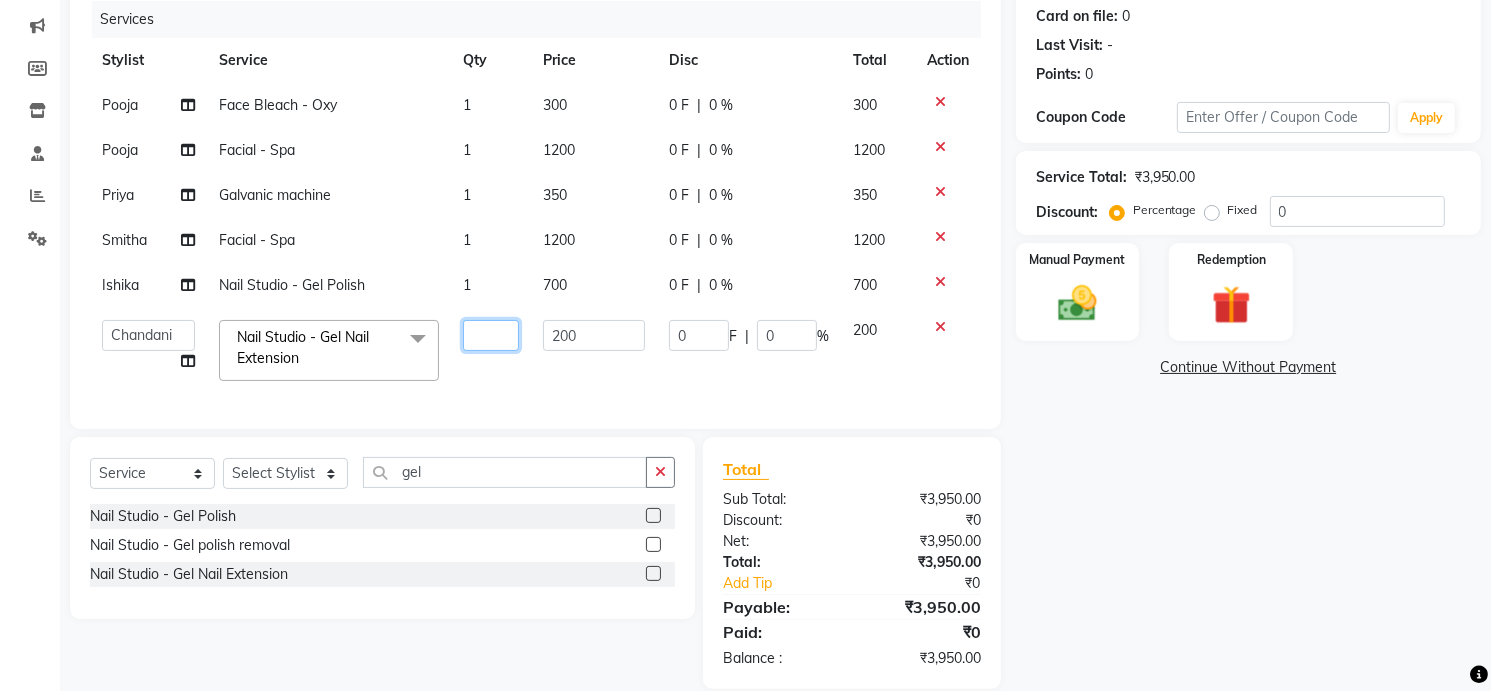 type on "2" 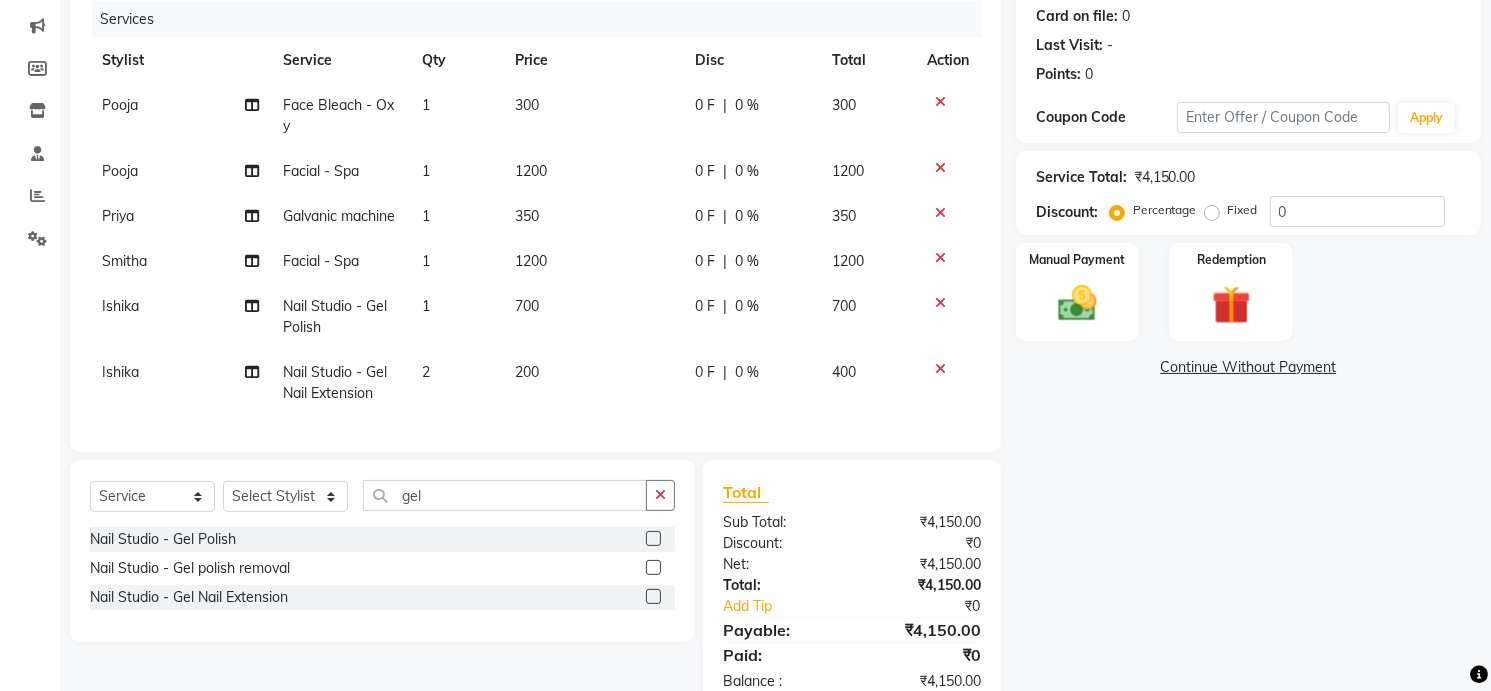 click on "Name: Tahani Mistry Membership:  No Active Membership  Total Visits:   Card on file:  0 Last Visit:   - Points:   0  Coupon Code Apply Service Total:  ₹4,150.00  Discount:  Percentage   Fixed  0 Manual Payment Redemption  Continue Without Payment" 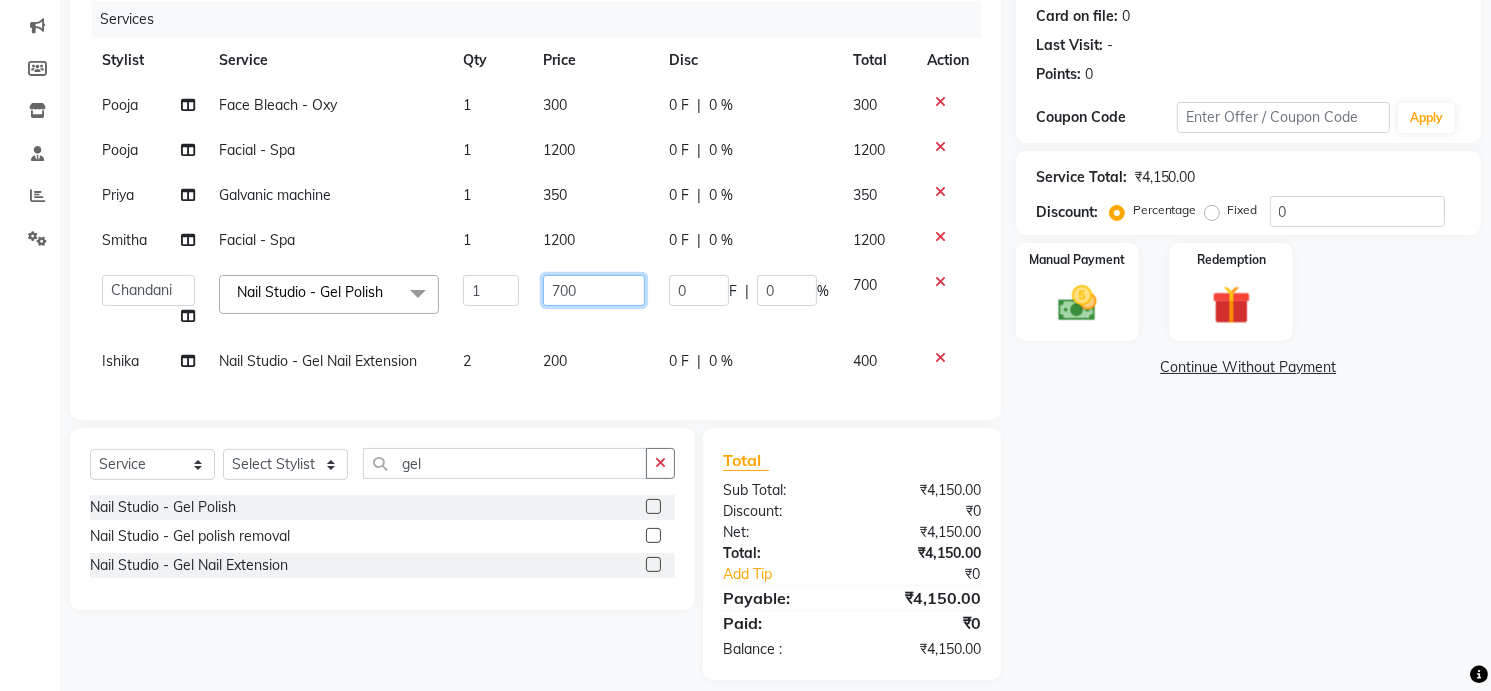 click on "700" 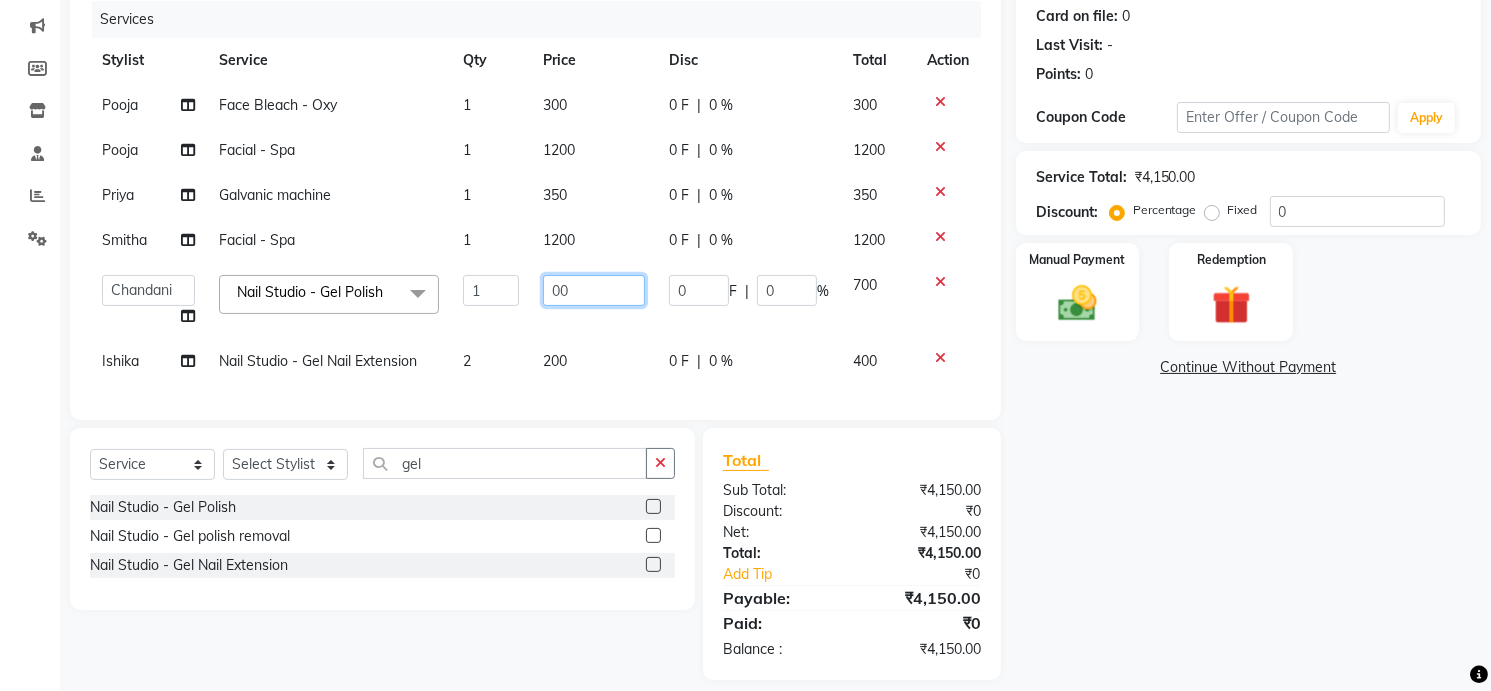 type on "500" 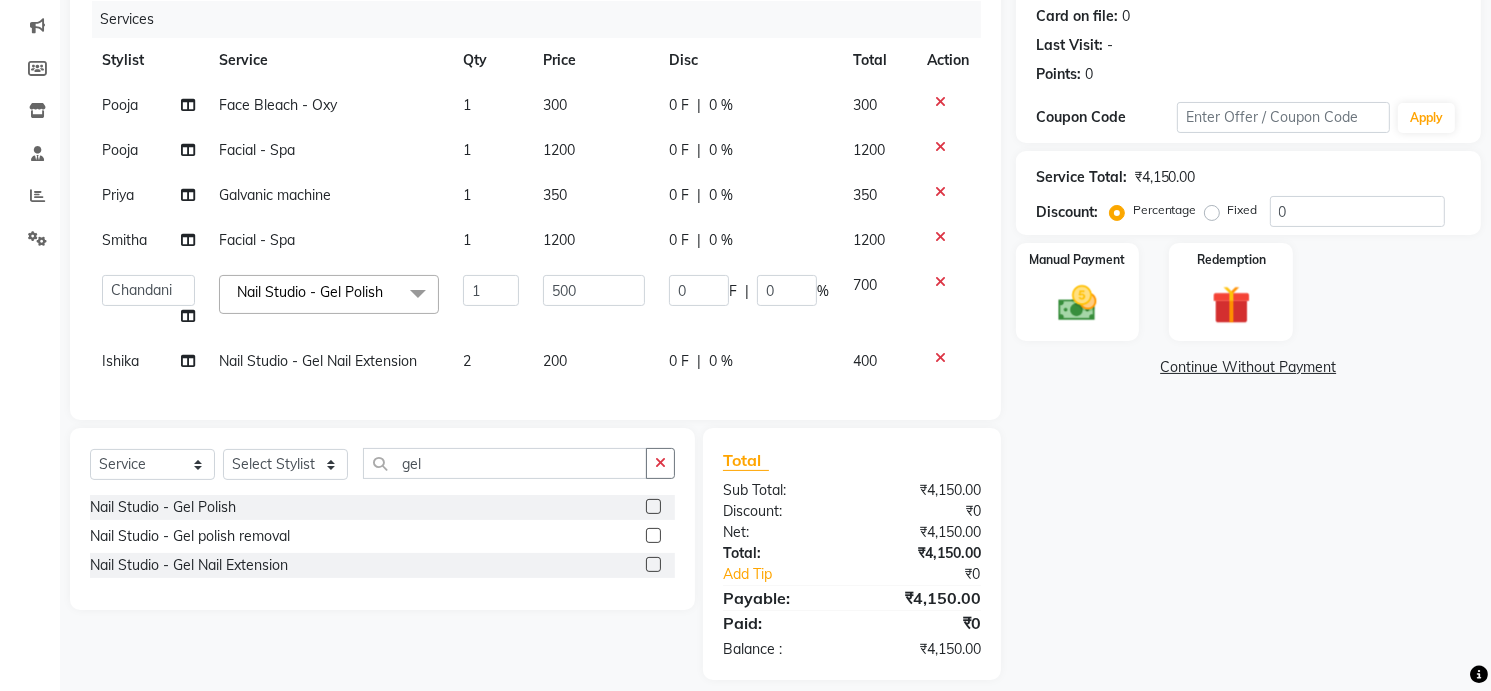 click on "Name: Tahani Mistry Membership:  No Active Membership  Total Visits:   Card on file:  0 Last Visit:   - Points:   0  Coupon Code Apply Service Total:  ₹4,150.00  Discount:  Percentage   Fixed  0 Manual Payment Redemption  Continue Without Payment" 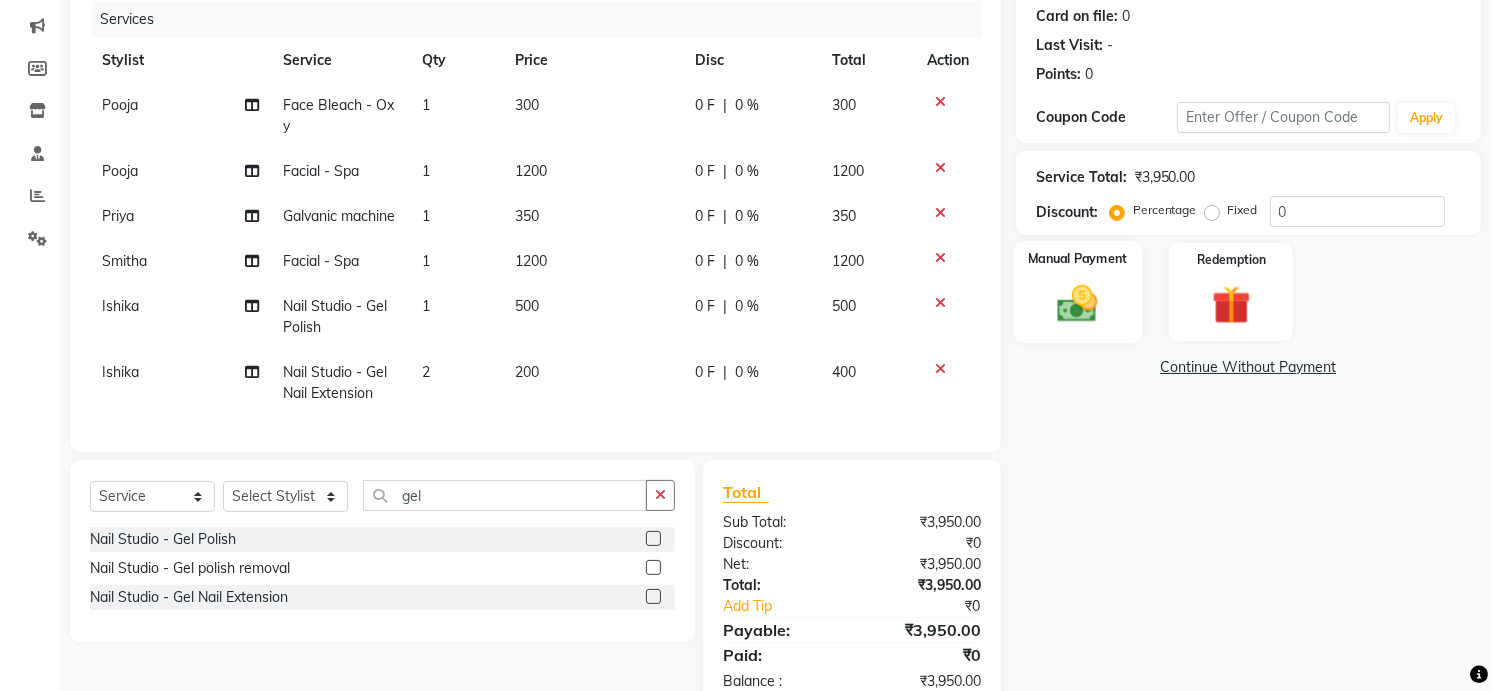 click 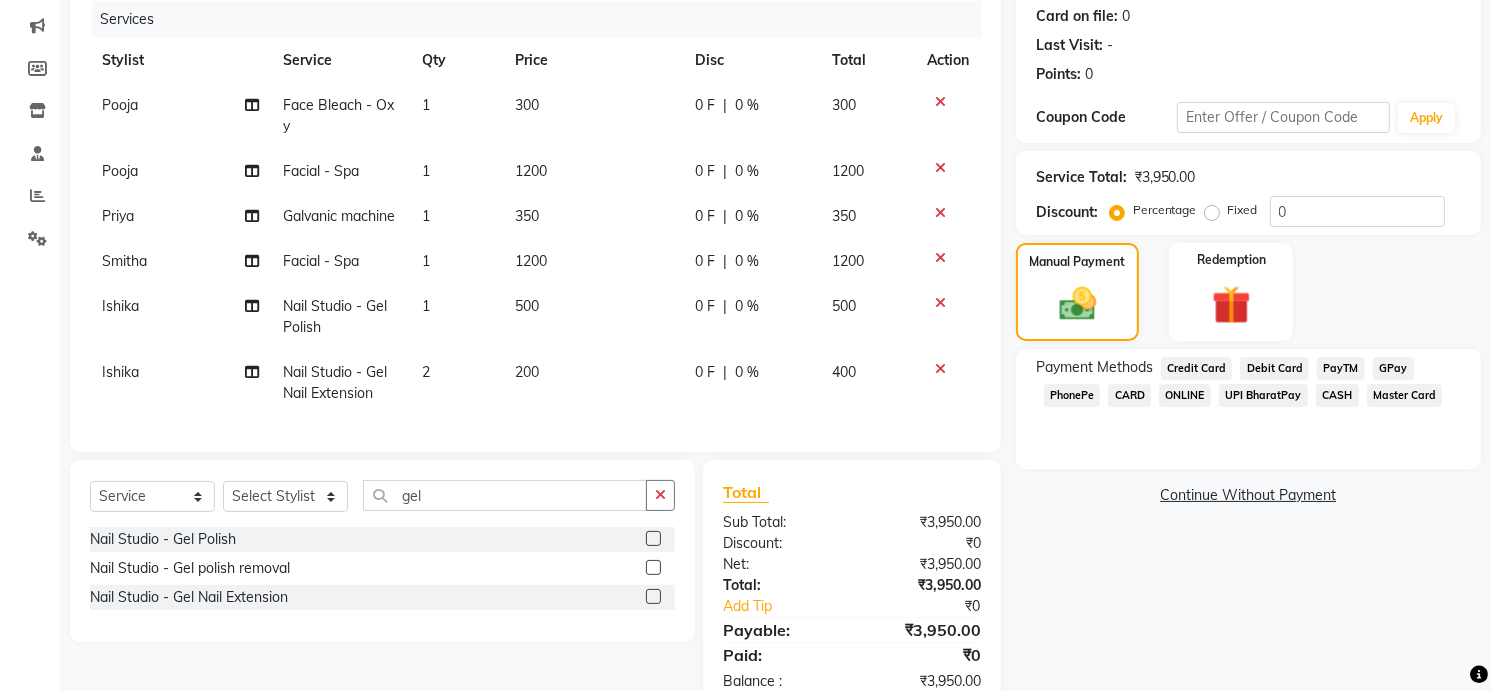 click on "CASH" 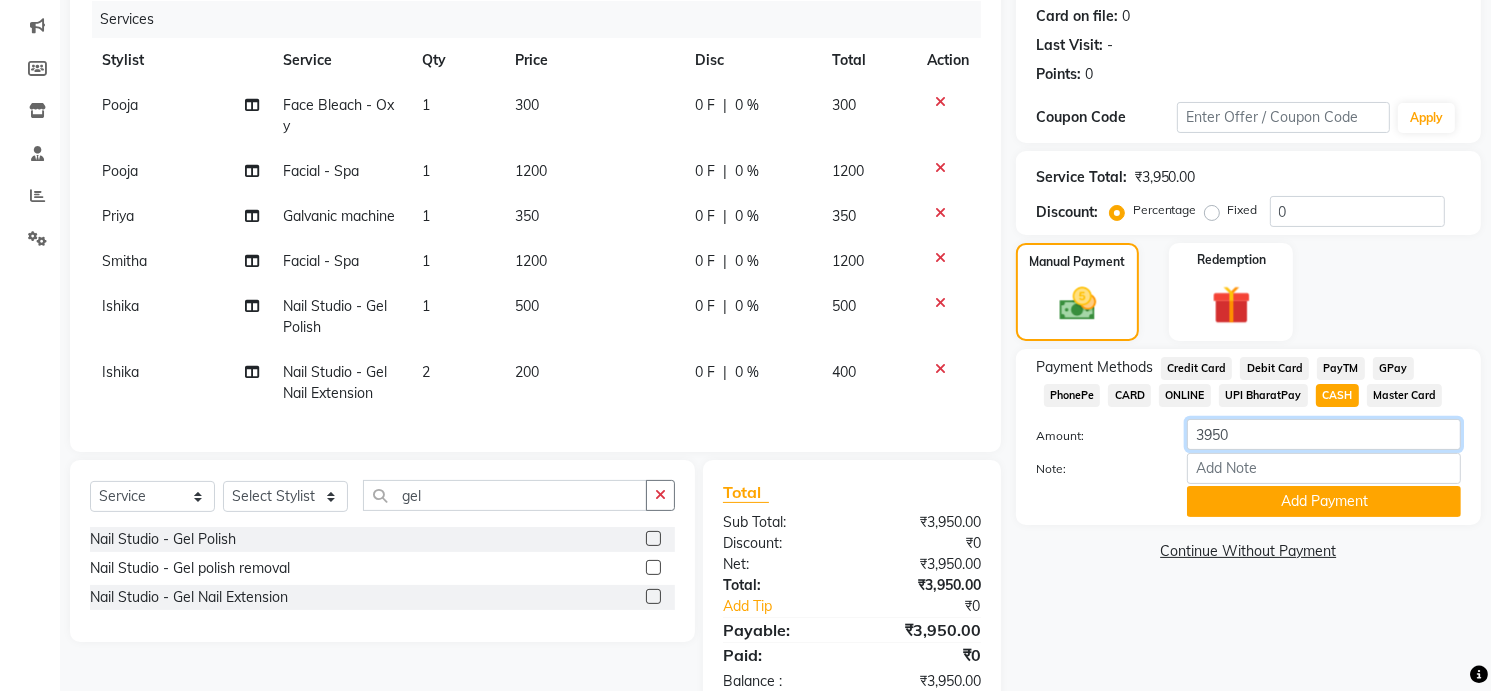 click on "3950" 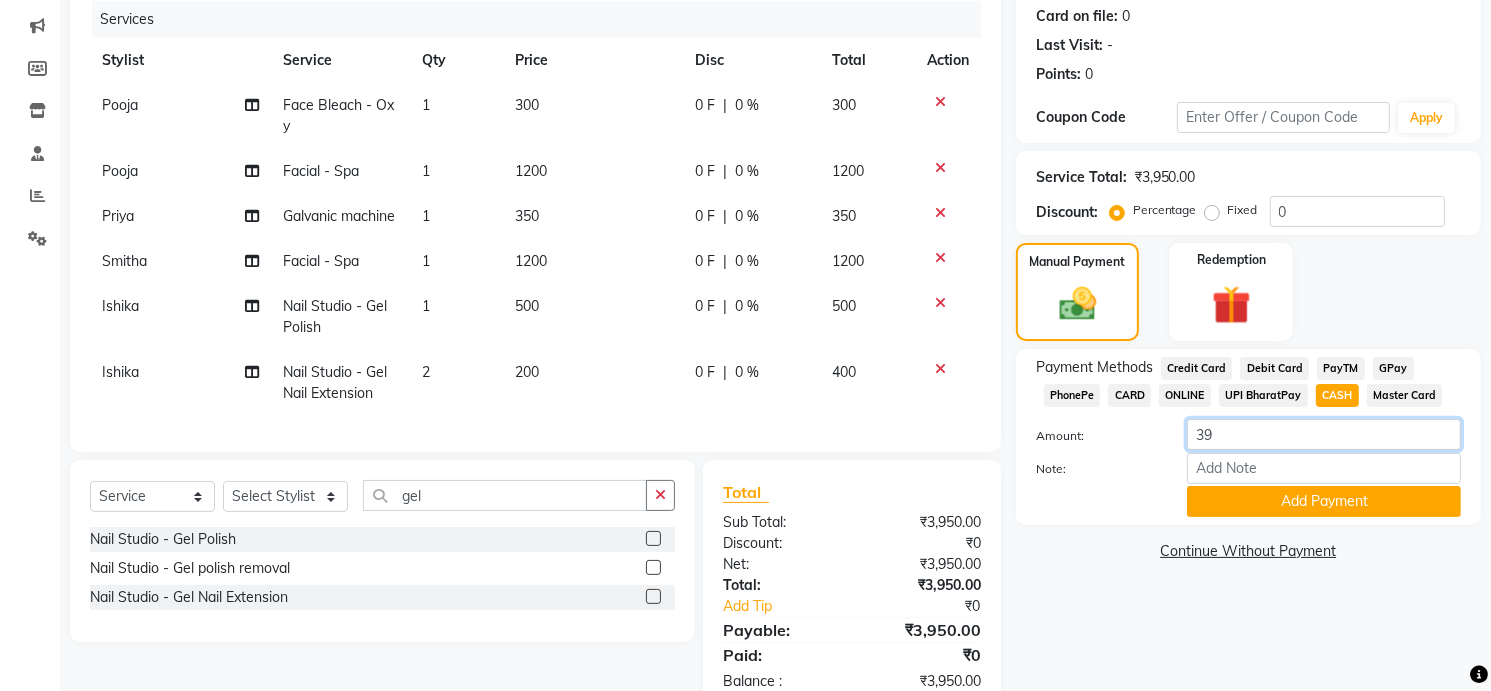 type on "3" 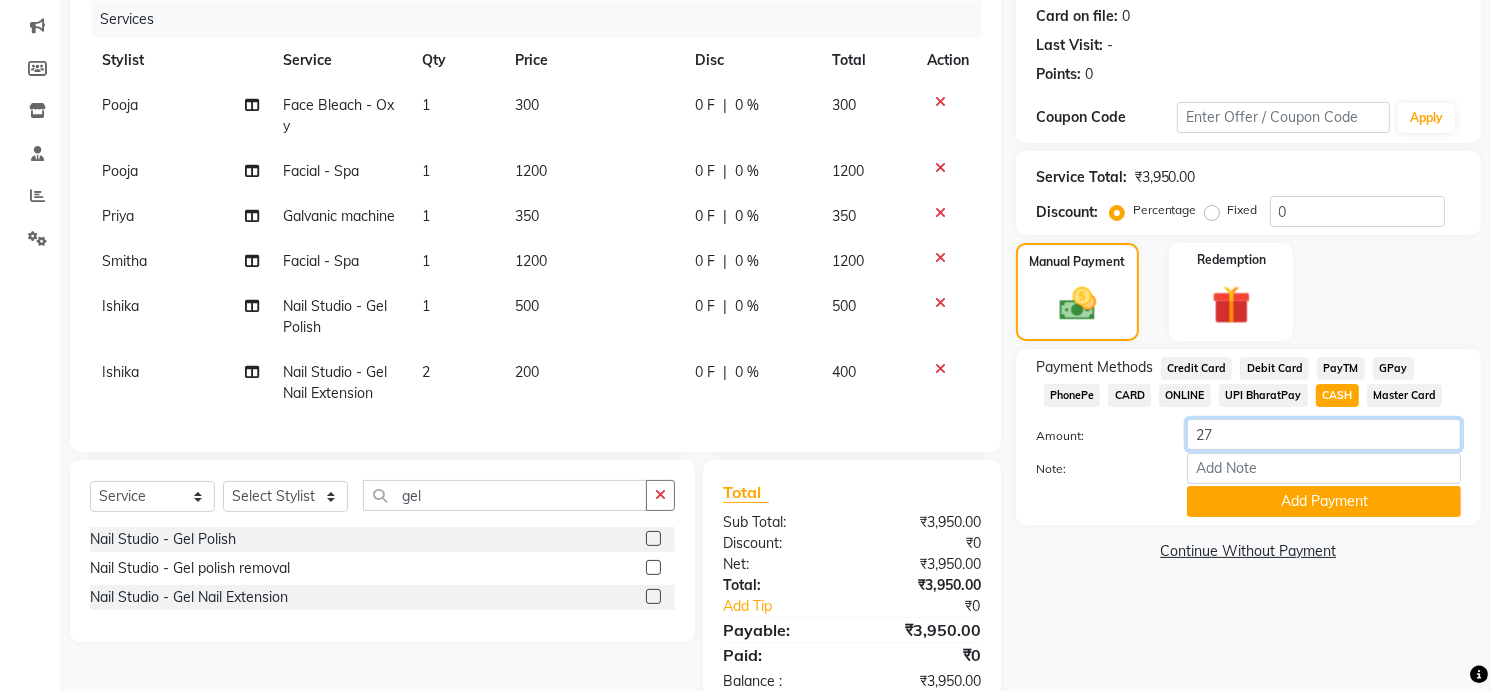 type on "2" 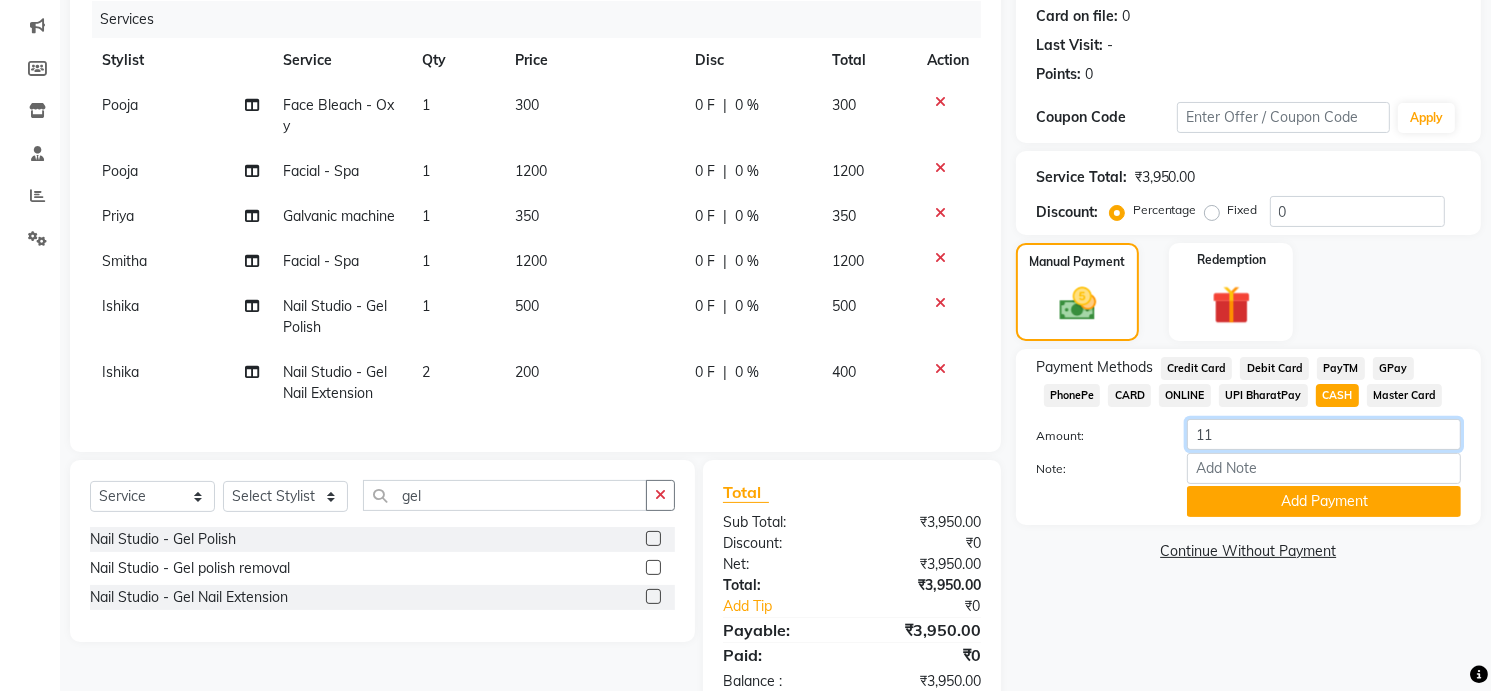 type on "1" 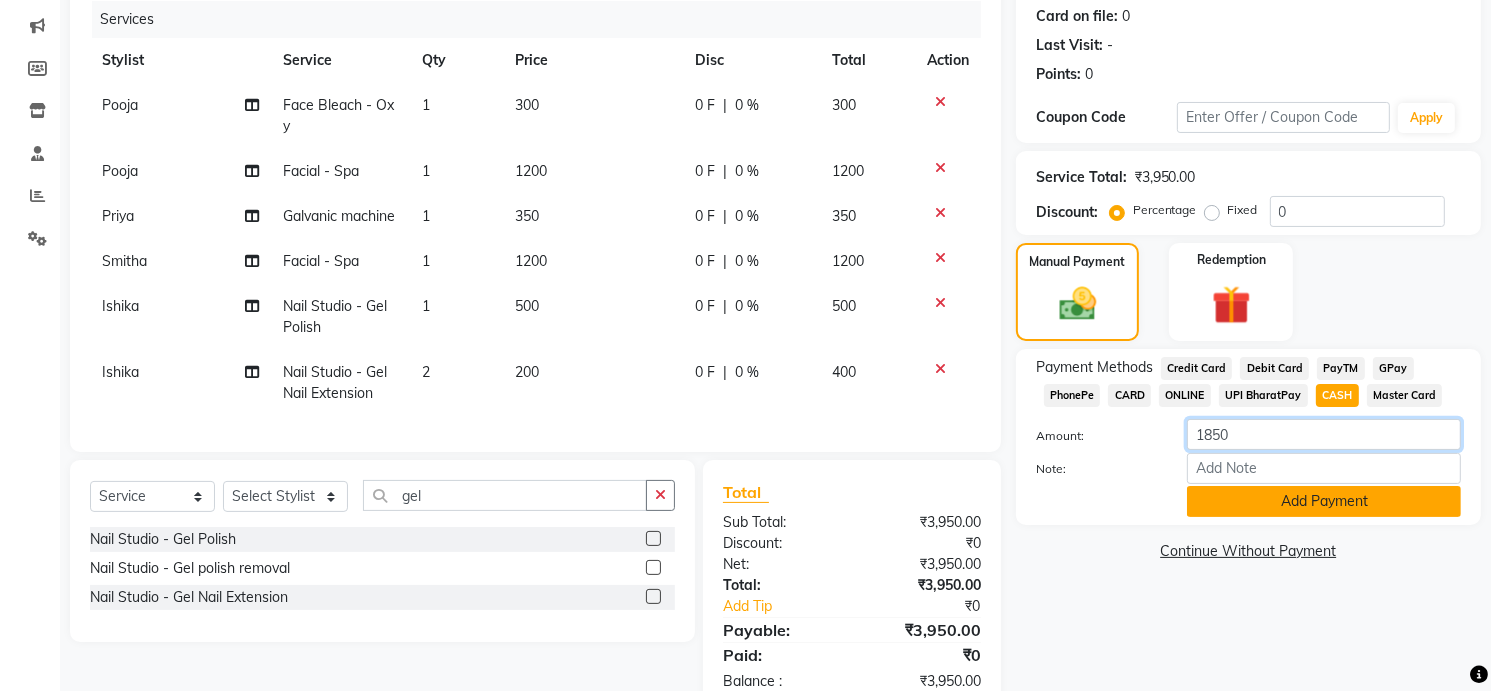 type on "1850" 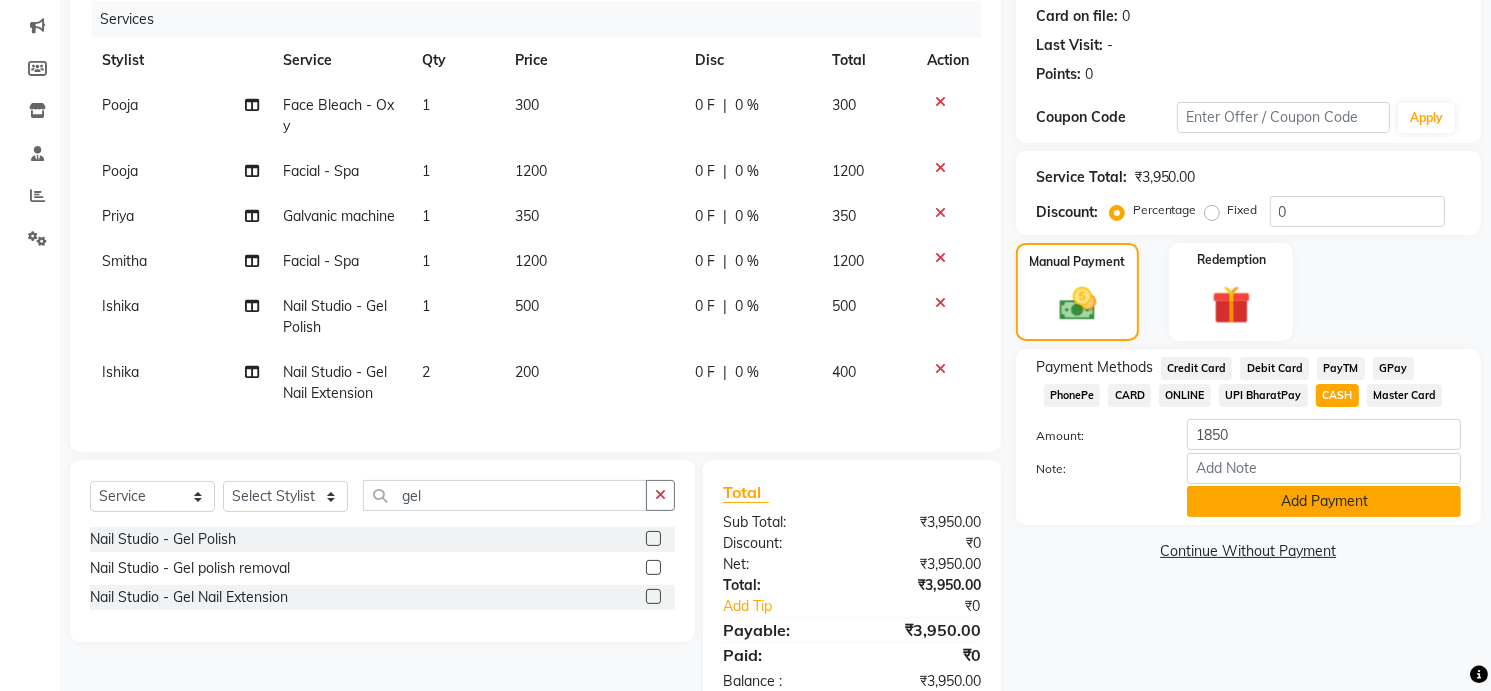 click on "Add Payment" 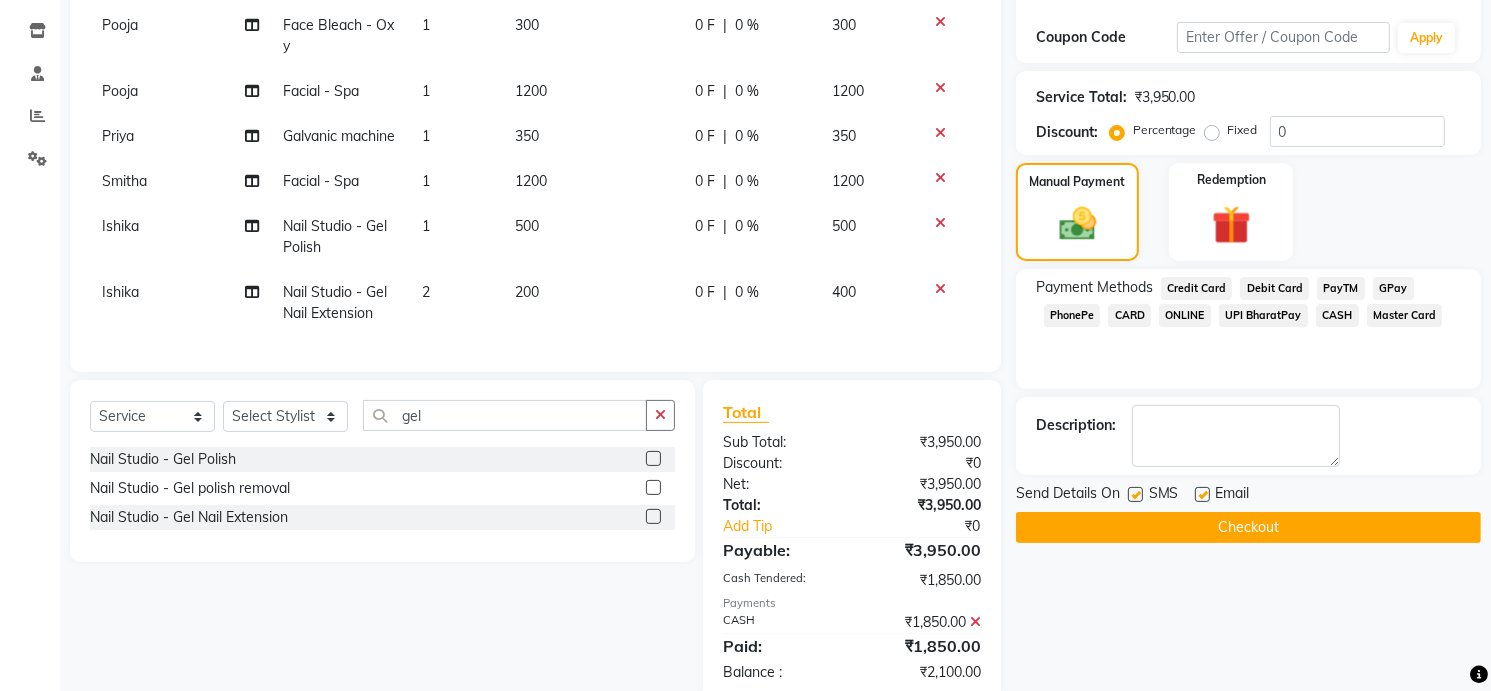 scroll, scrollTop: 384, scrollLeft: 0, axis: vertical 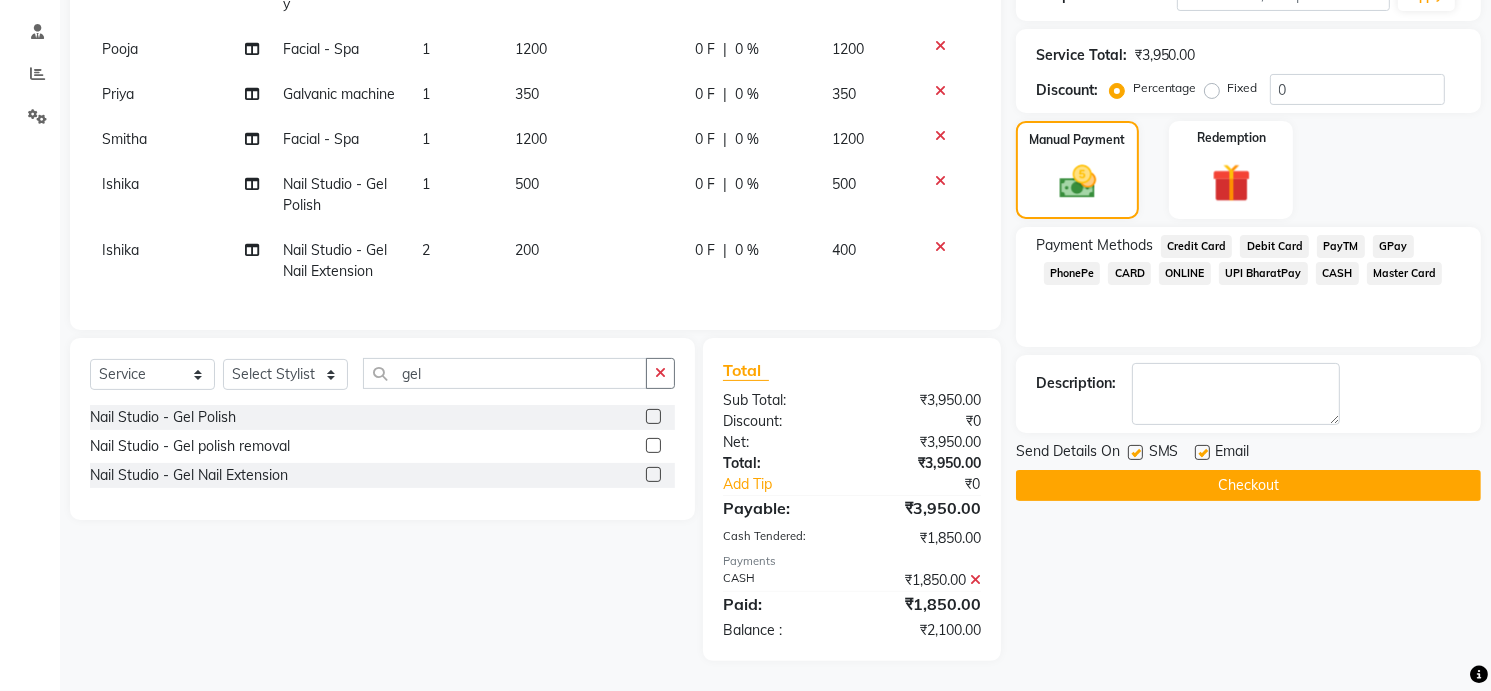 click on "Payment Methods  Credit Card   Debit Card   PayTM   GPay   PhonePe   CARD   ONLINE   UPI BharatPay   CASH   Master Card" 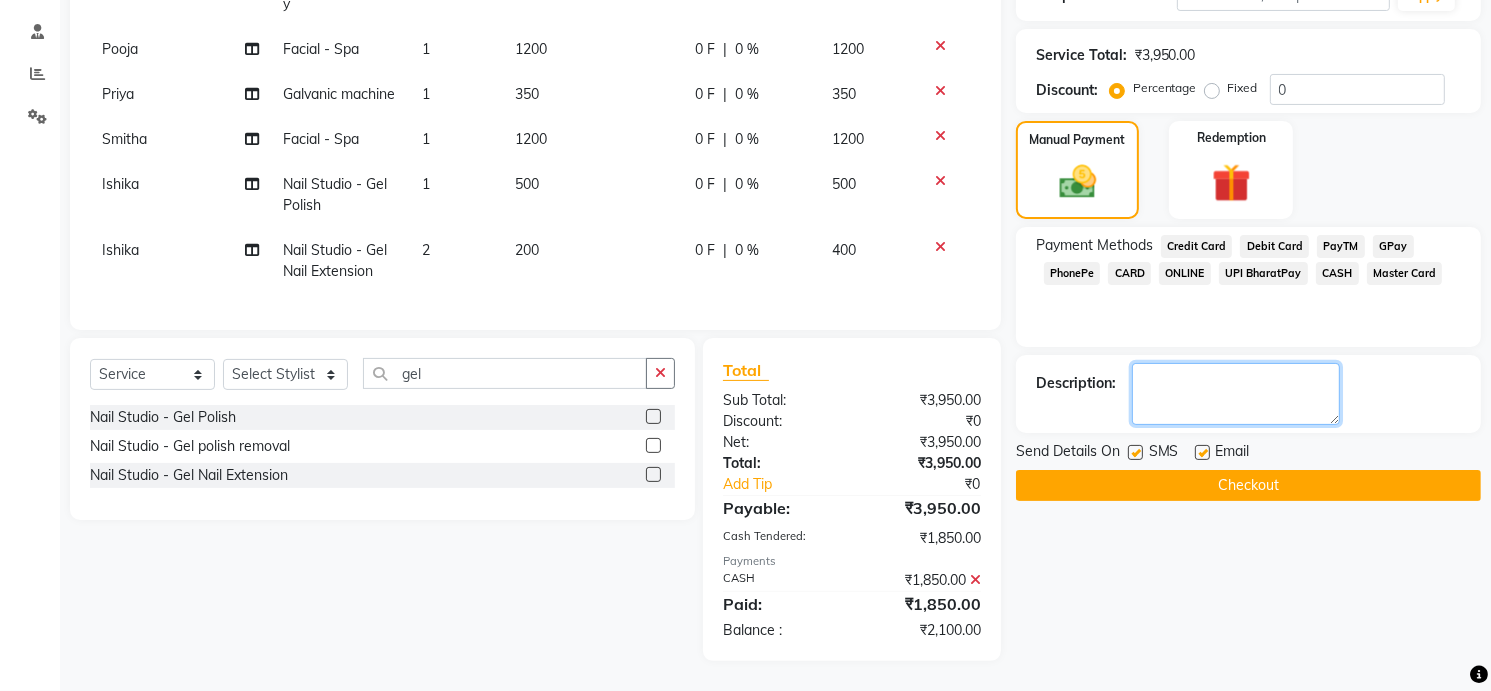 click 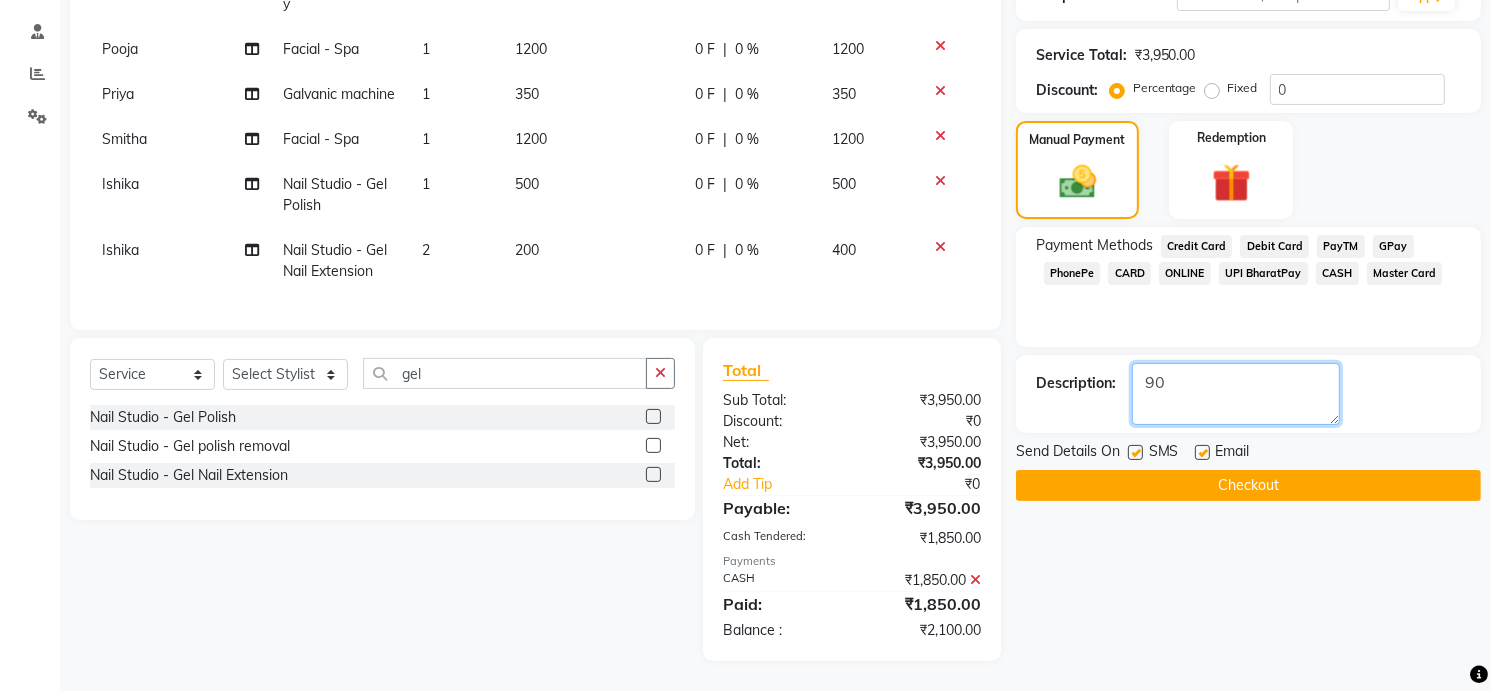 type on "9" 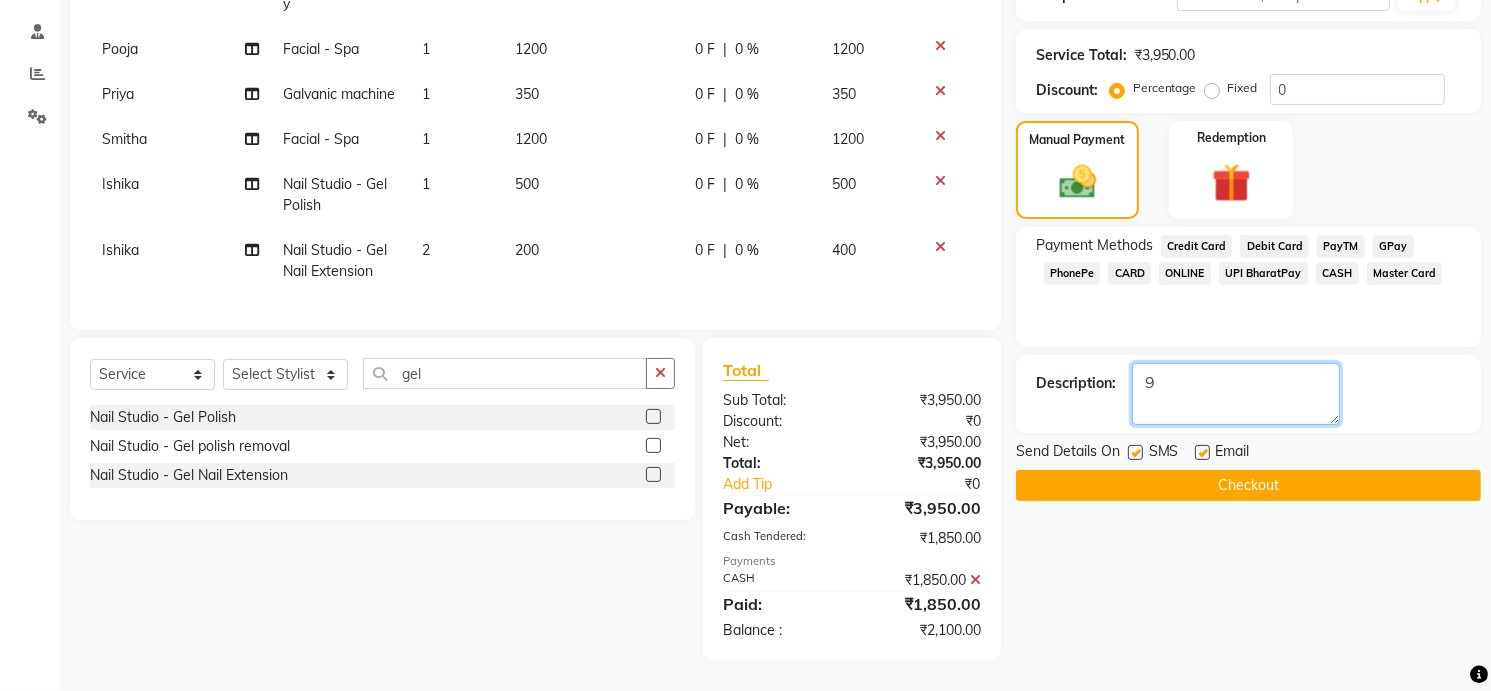 type 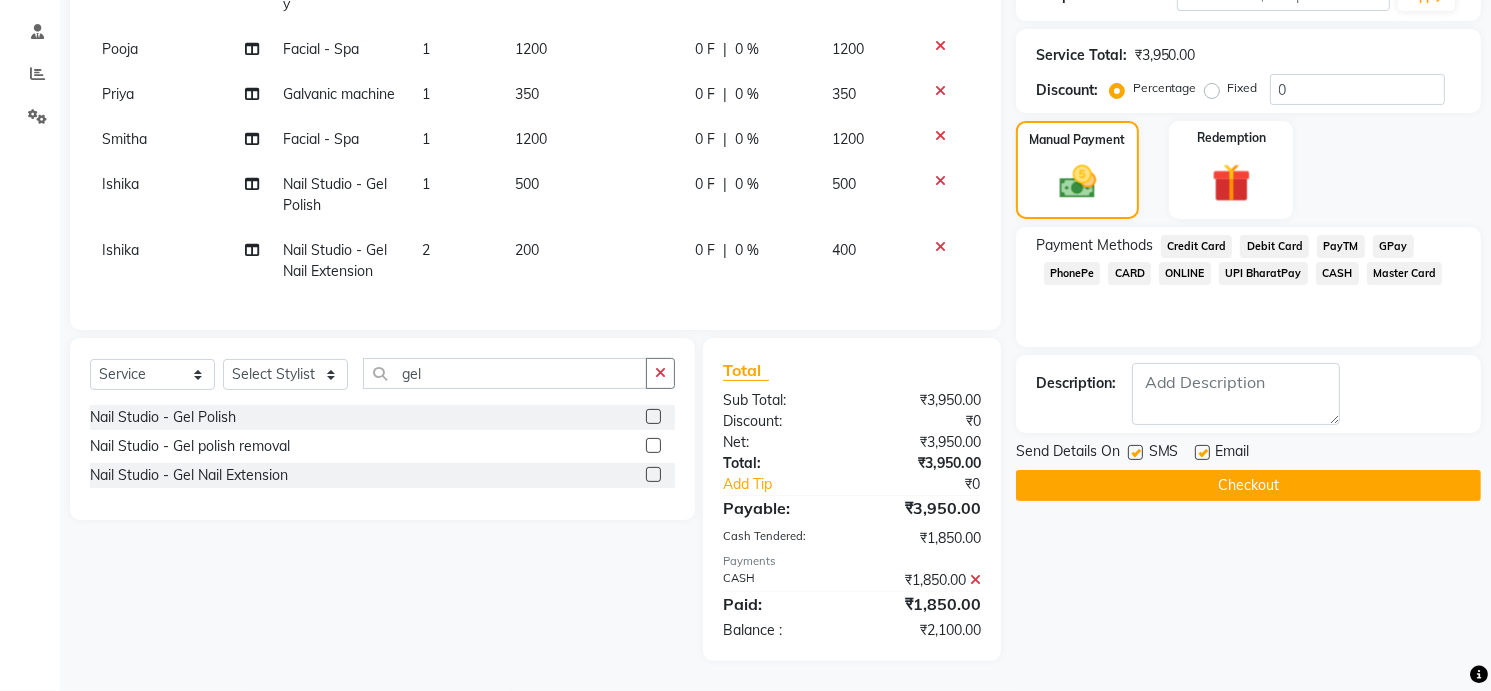 click on "GPay" 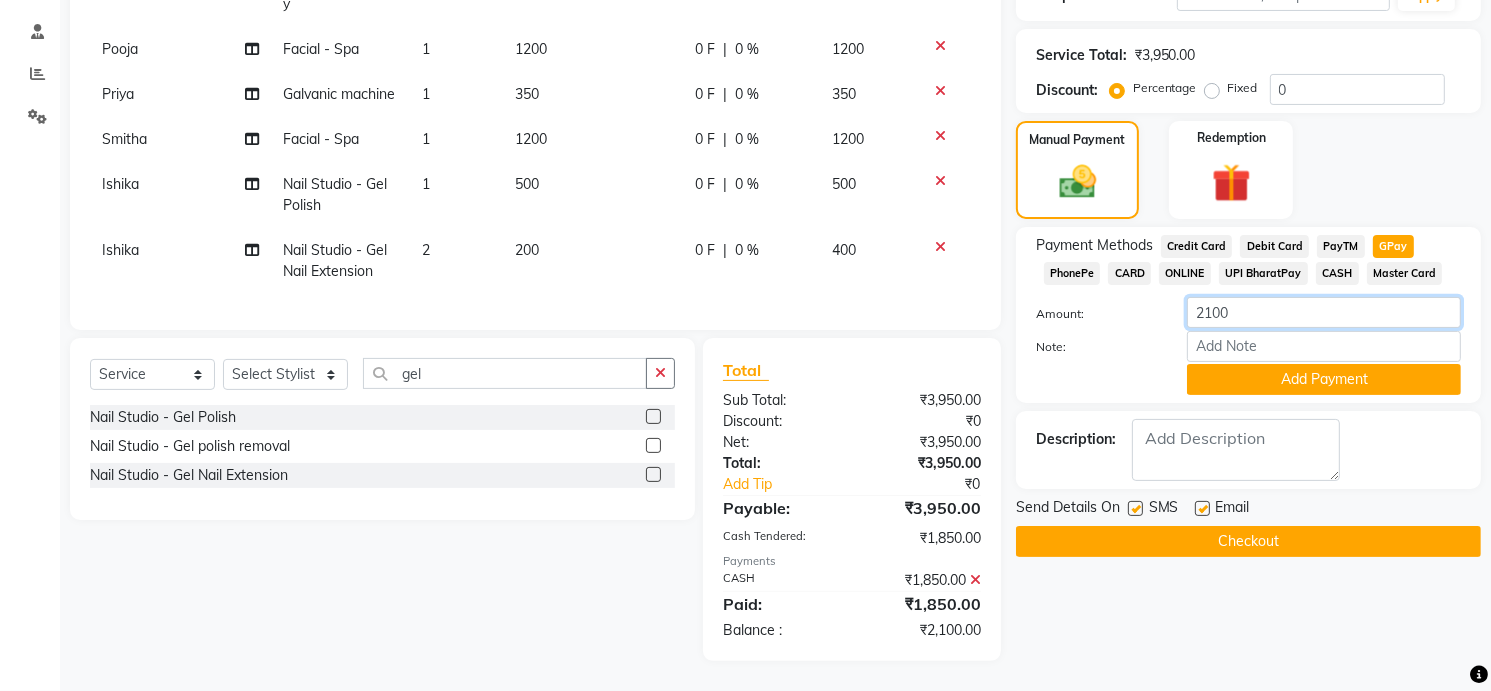 click on "2100" 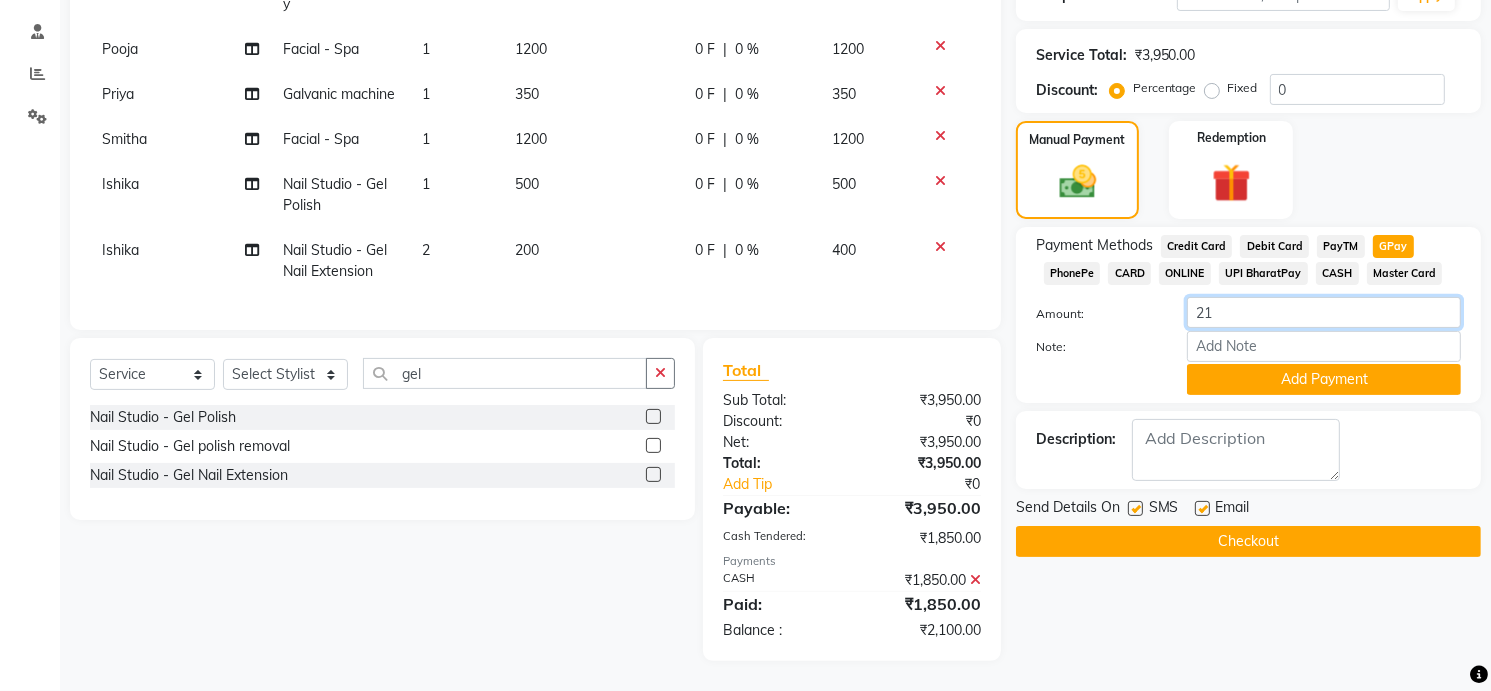type on "2" 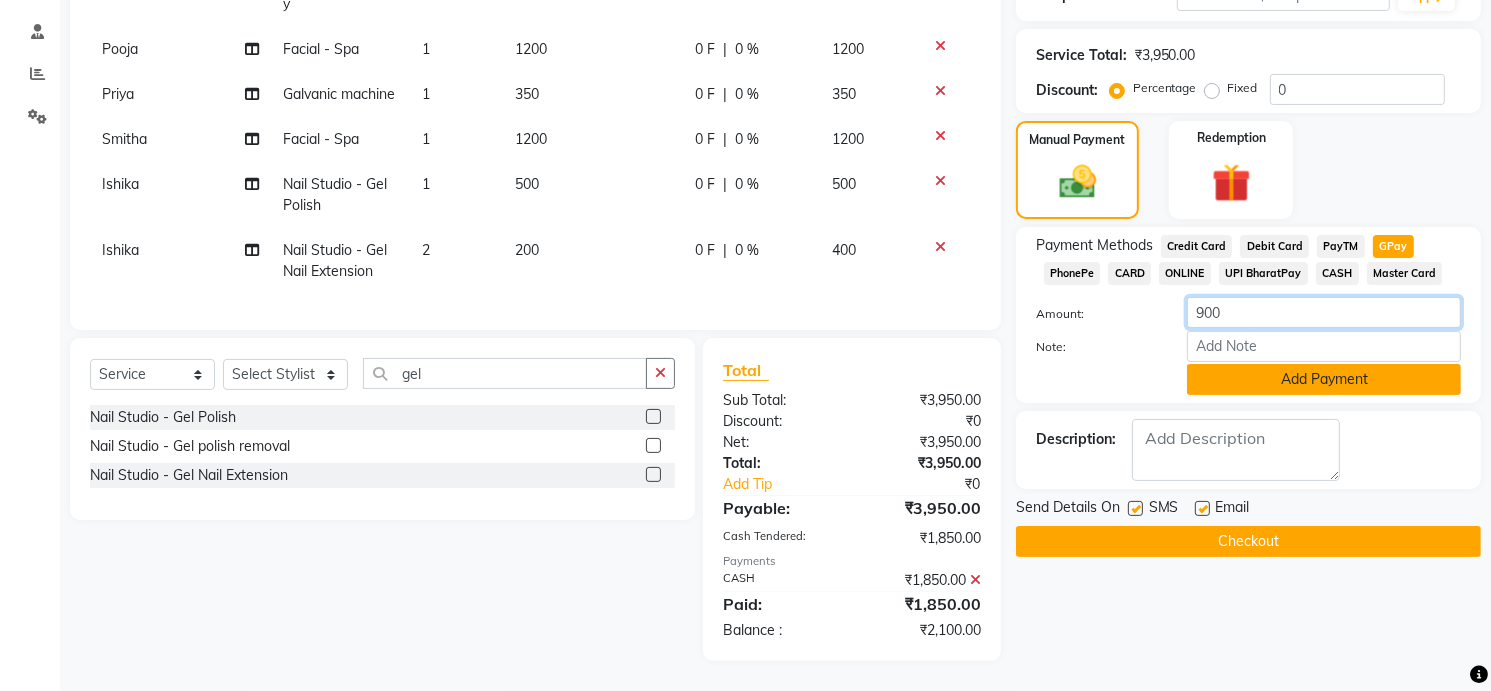 type on "900" 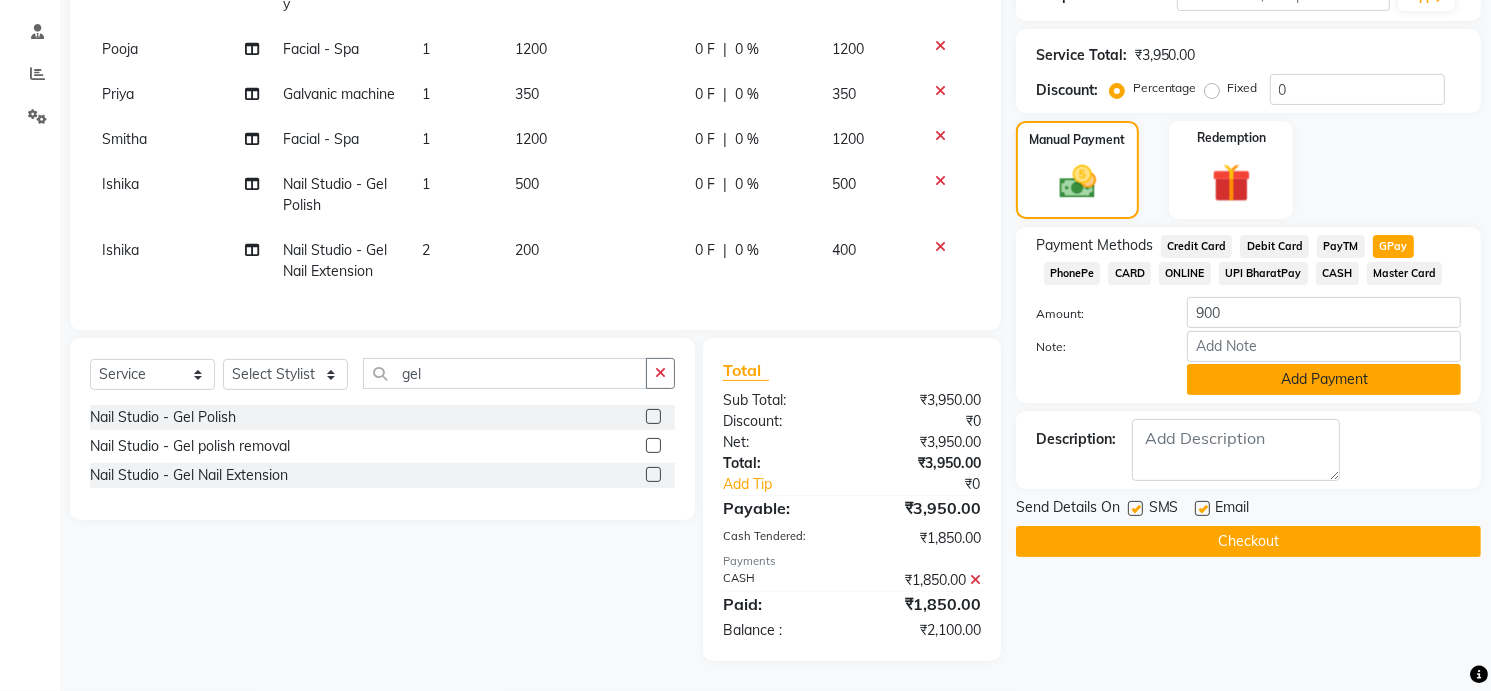 click on "Add Payment" 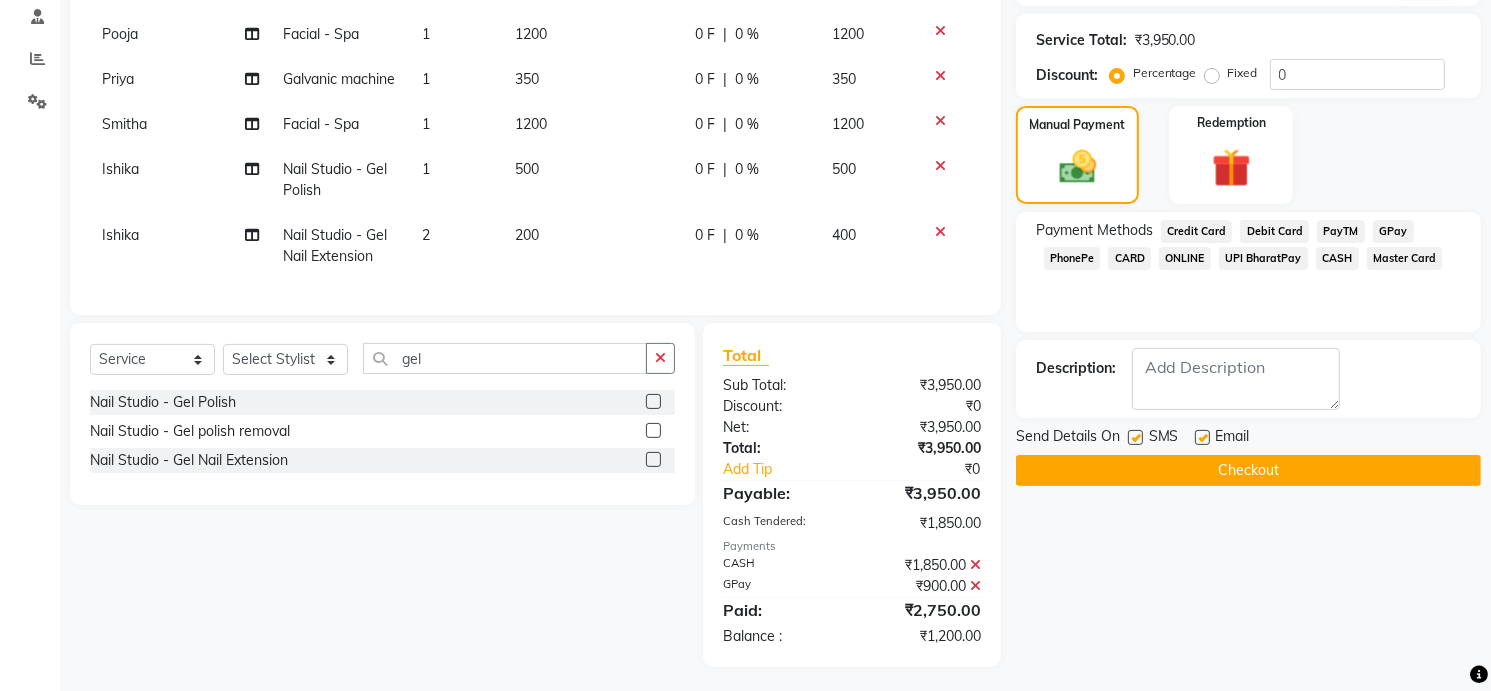 click on "Checkout" 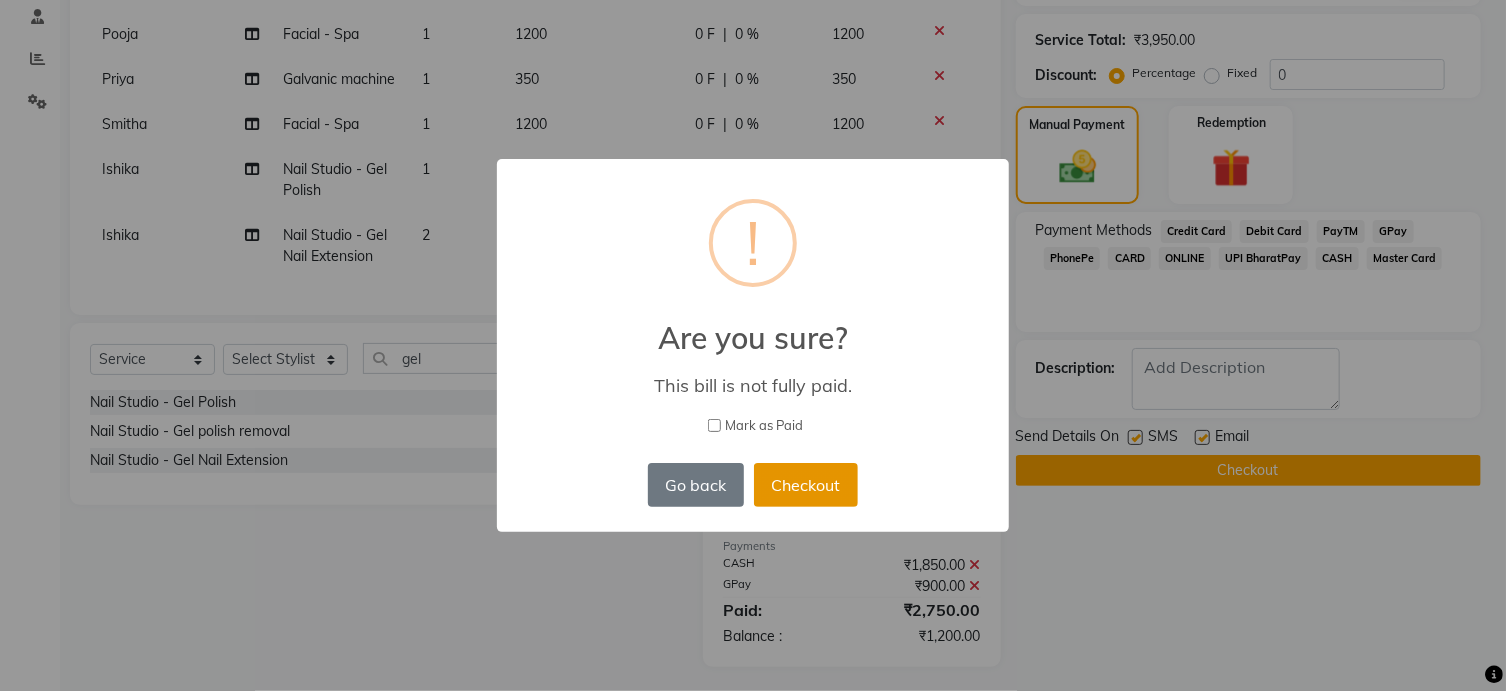 click on "Checkout" at bounding box center (806, 485) 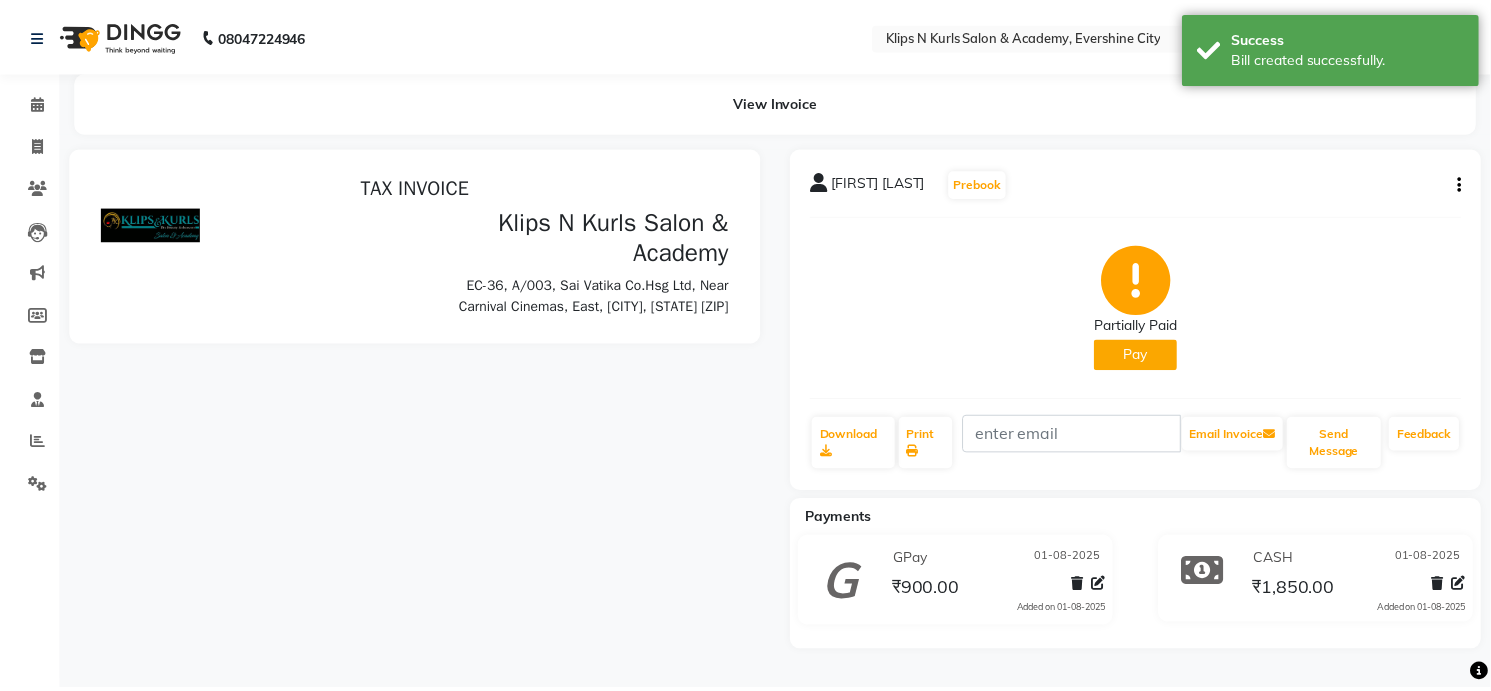 scroll, scrollTop: 0, scrollLeft: 0, axis: both 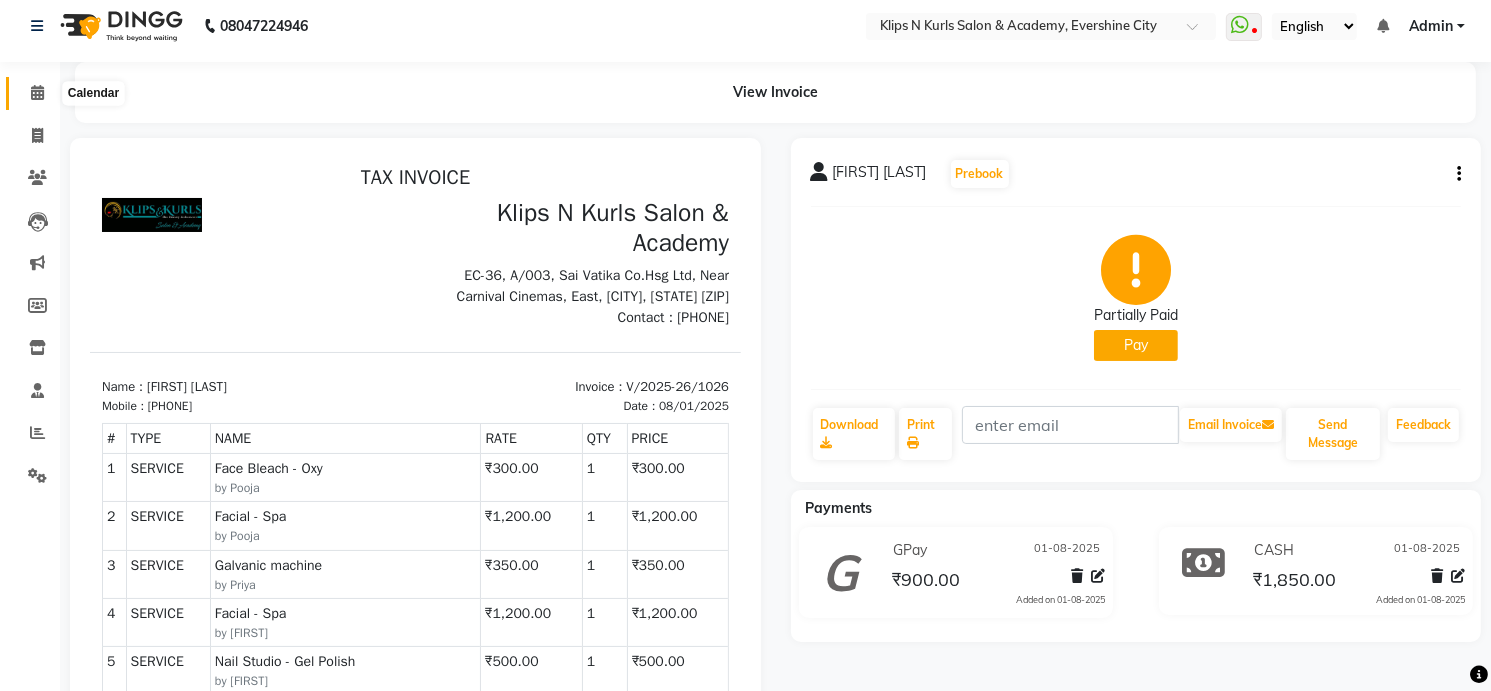 click 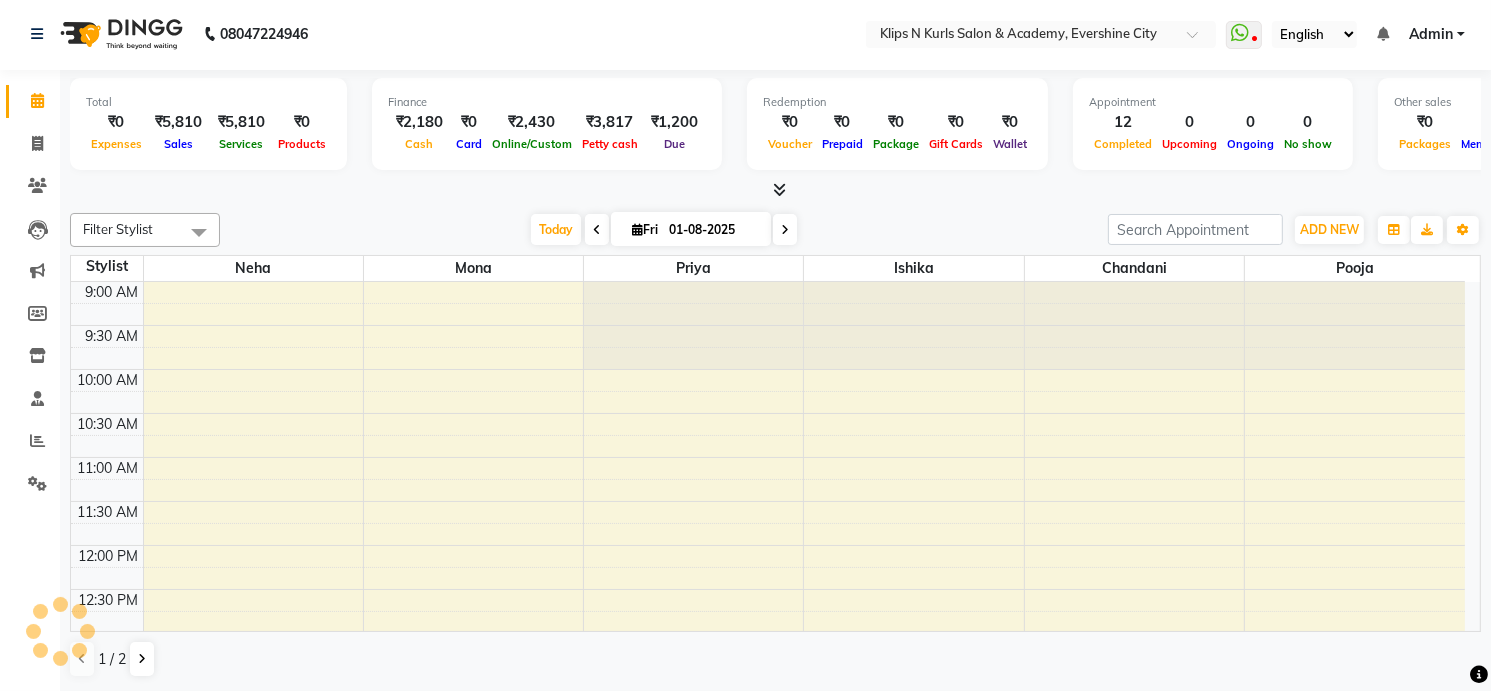 scroll, scrollTop: 0, scrollLeft: 0, axis: both 